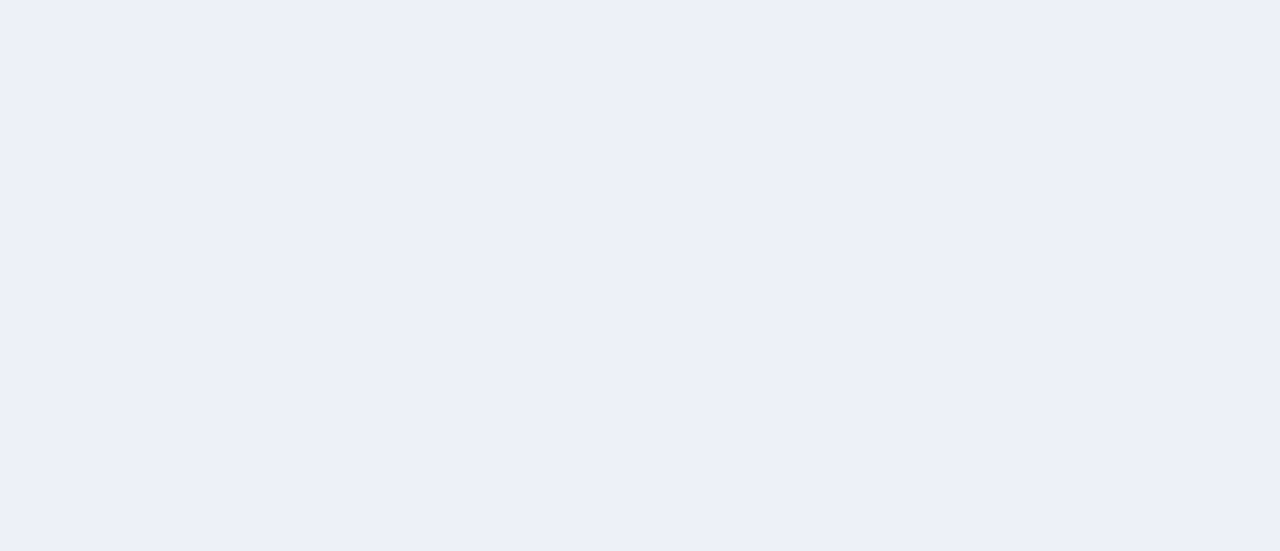 scroll, scrollTop: 0, scrollLeft: 0, axis: both 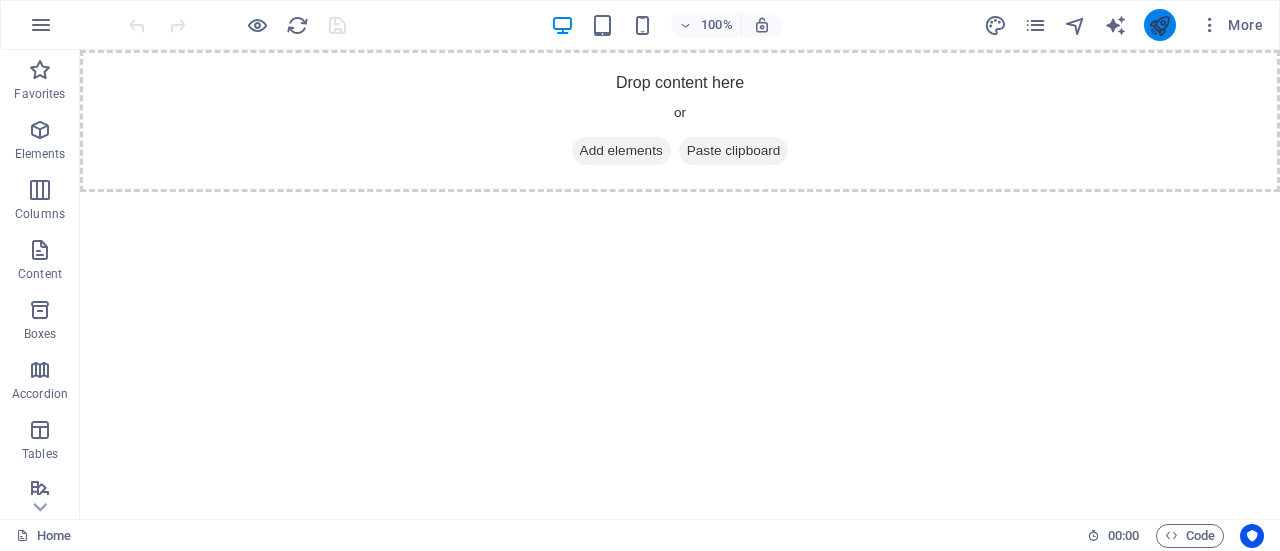 click at bounding box center (1159, 25) 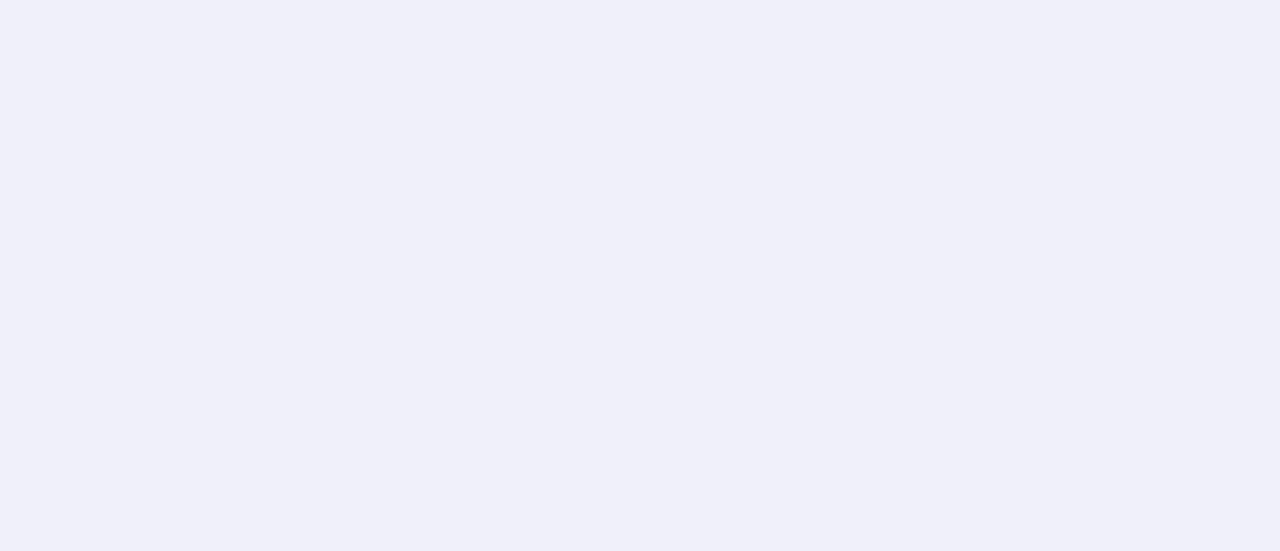 scroll, scrollTop: 0, scrollLeft: 0, axis: both 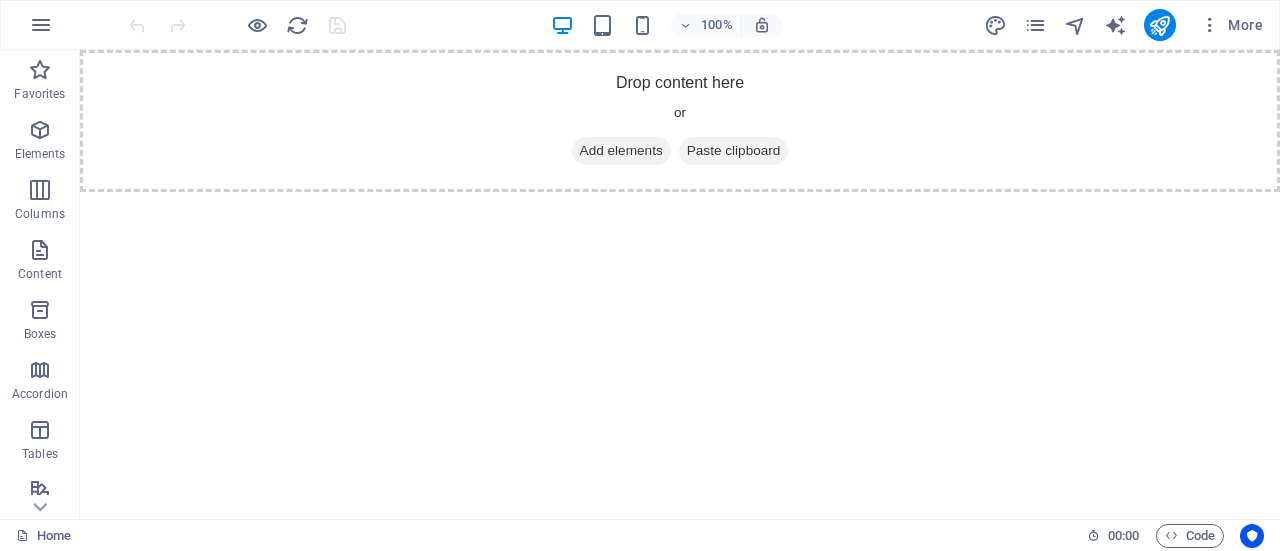 click on "Add elements" at bounding box center [621, 151] 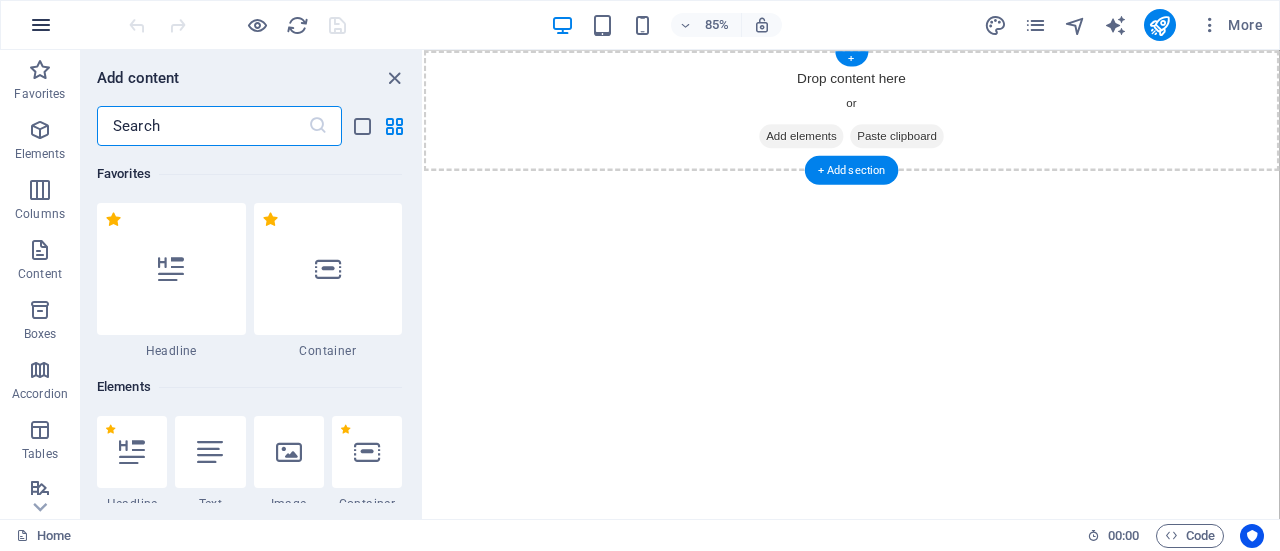 click at bounding box center (41, 25) 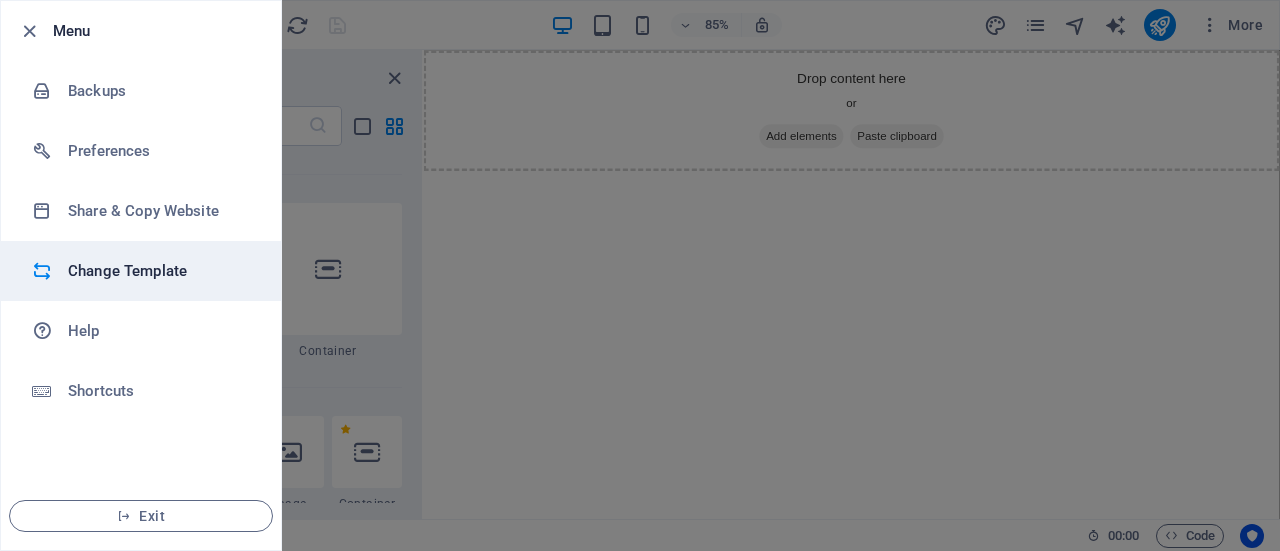 click on "Change Template" at bounding box center [160, 271] 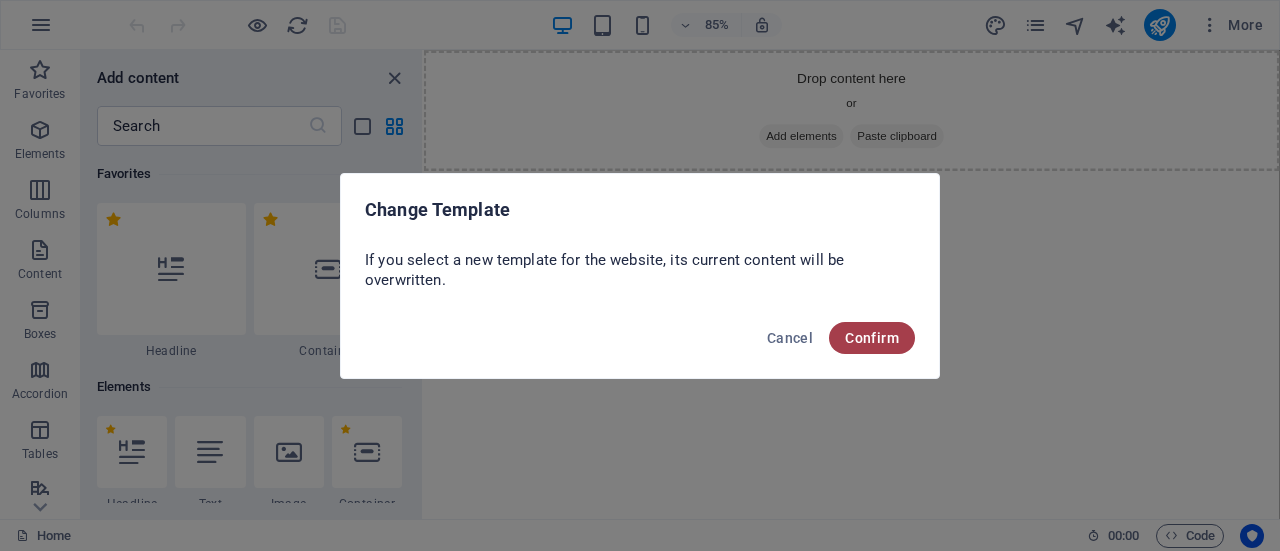click on "Confirm" at bounding box center [872, 338] 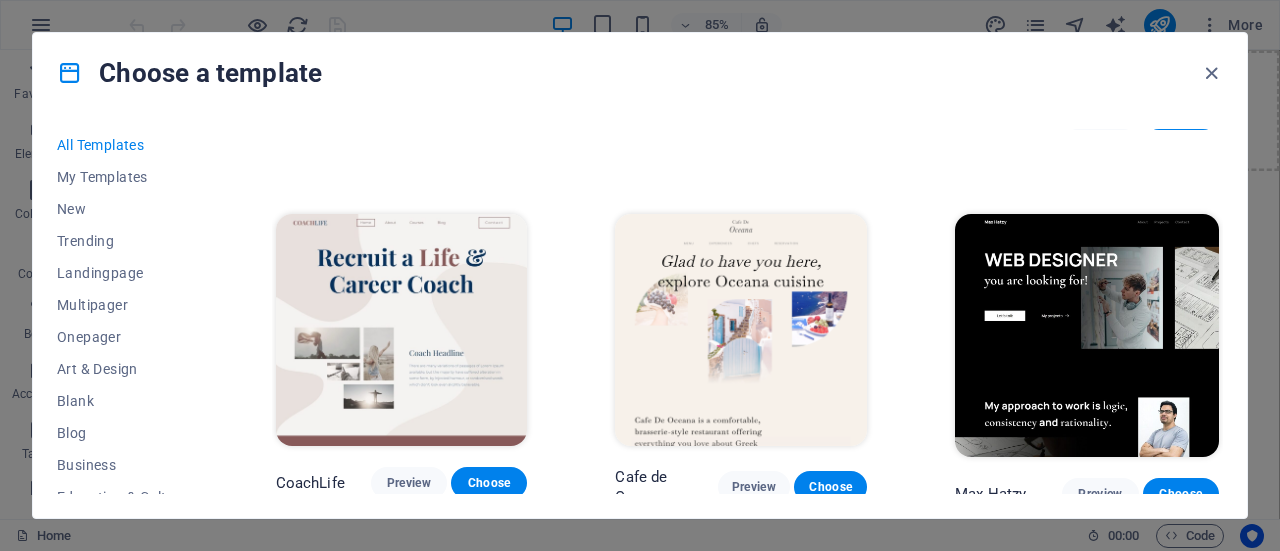 scroll, scrollTop: 4537, scrollLeft: 0, axis: vertical 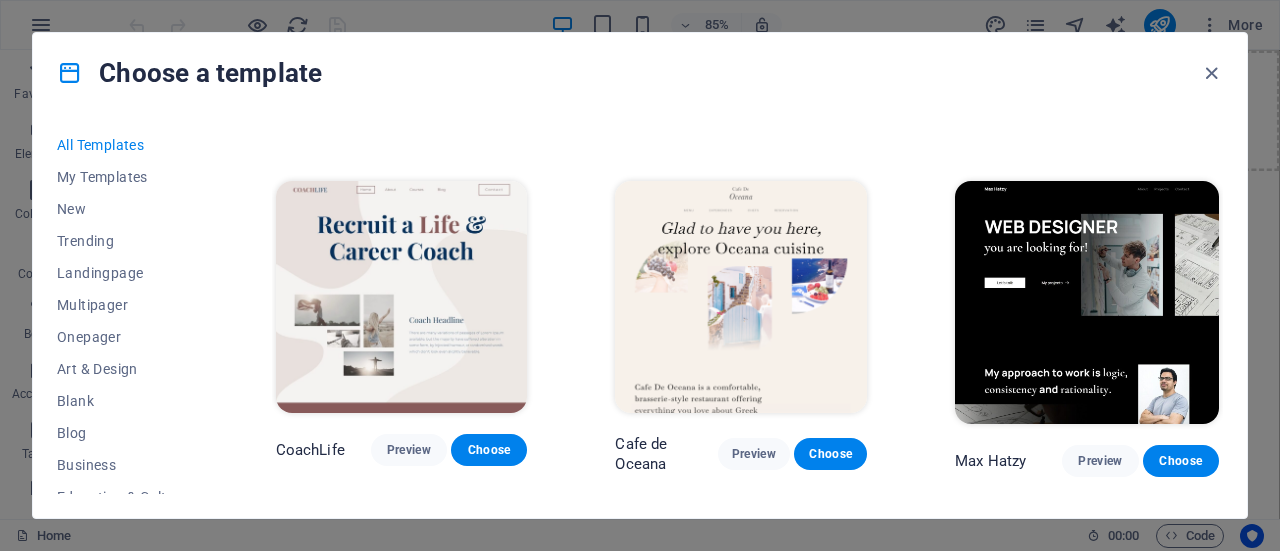 click at bounding box center (1087, 302) 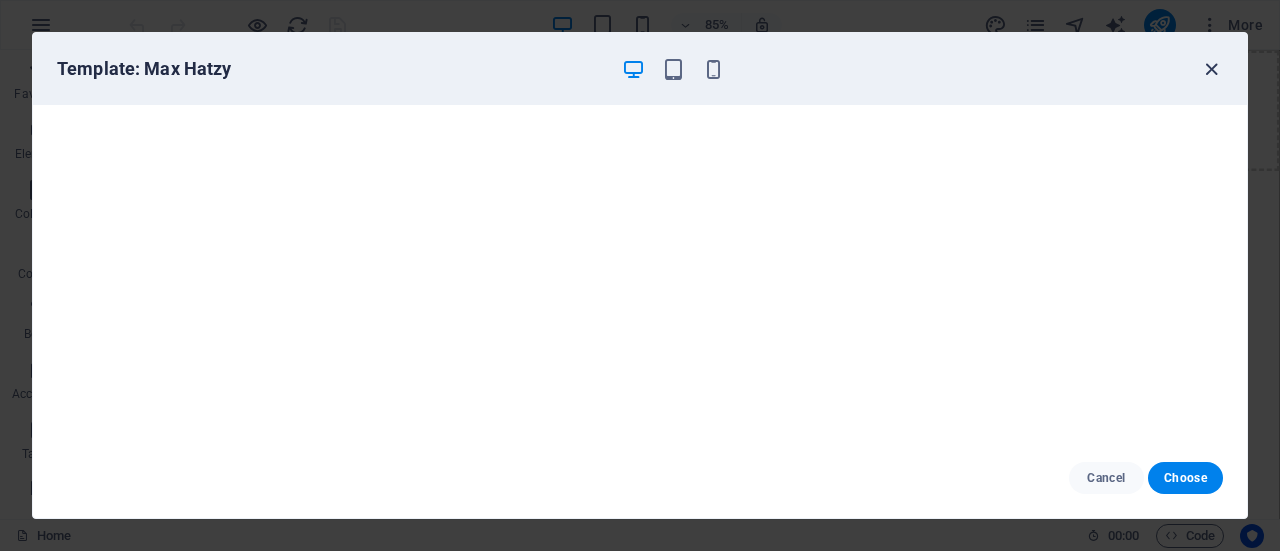 click at bounding box center (1211, 69) 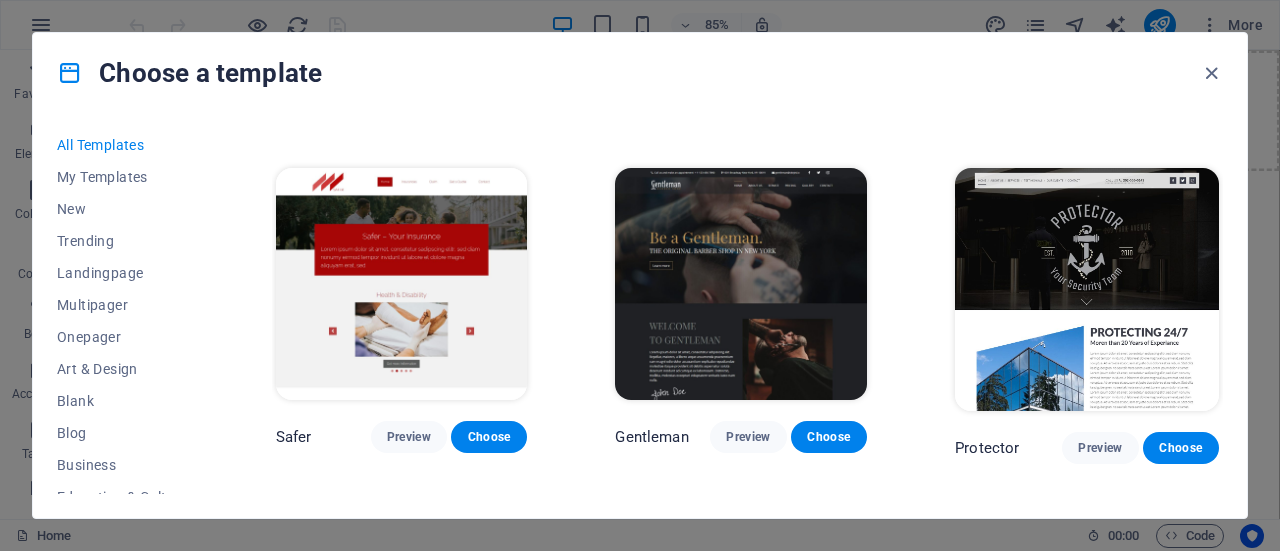 scroll, scrollTop: 7222, scrollLeft: 0, axis: vertical 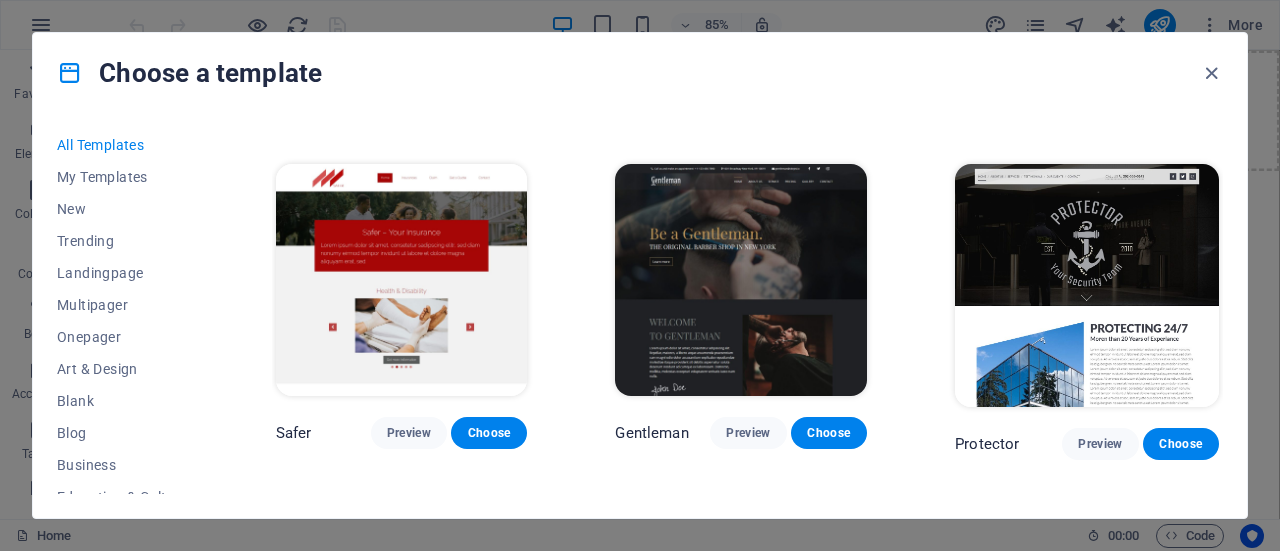 click at bounding box center (741, 280) 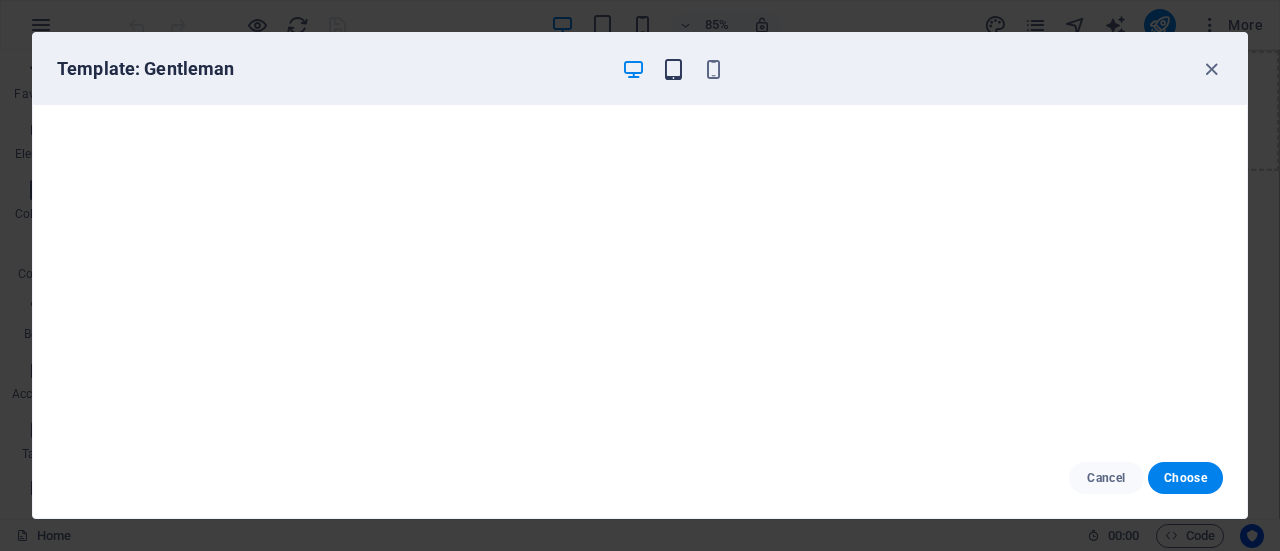 click at bounding box center (673, 69) 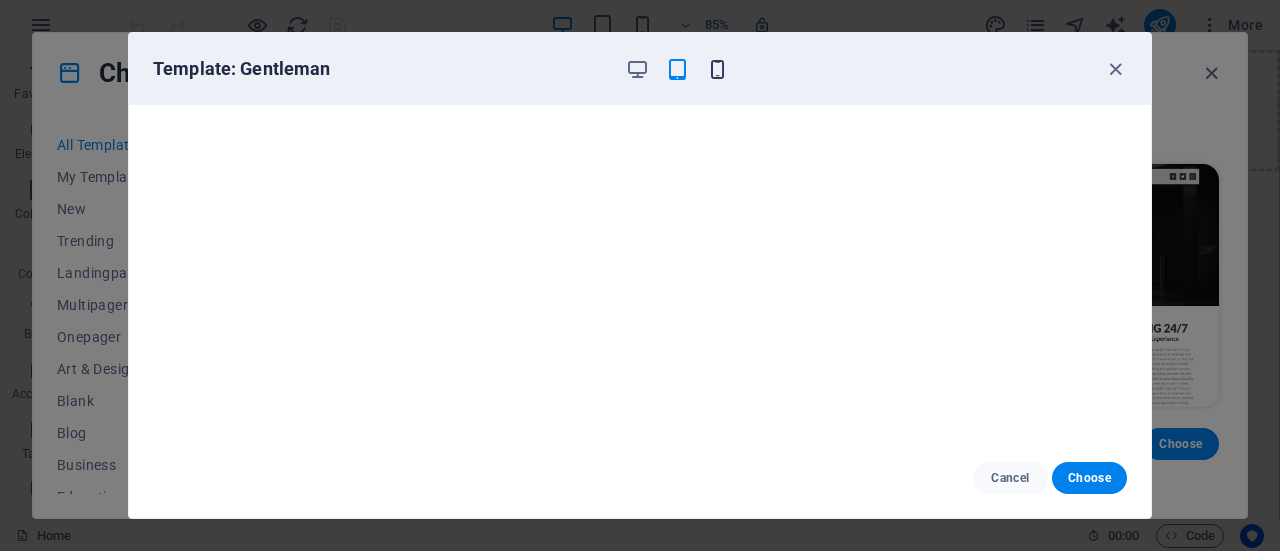 click at bounding box center [717, 69] 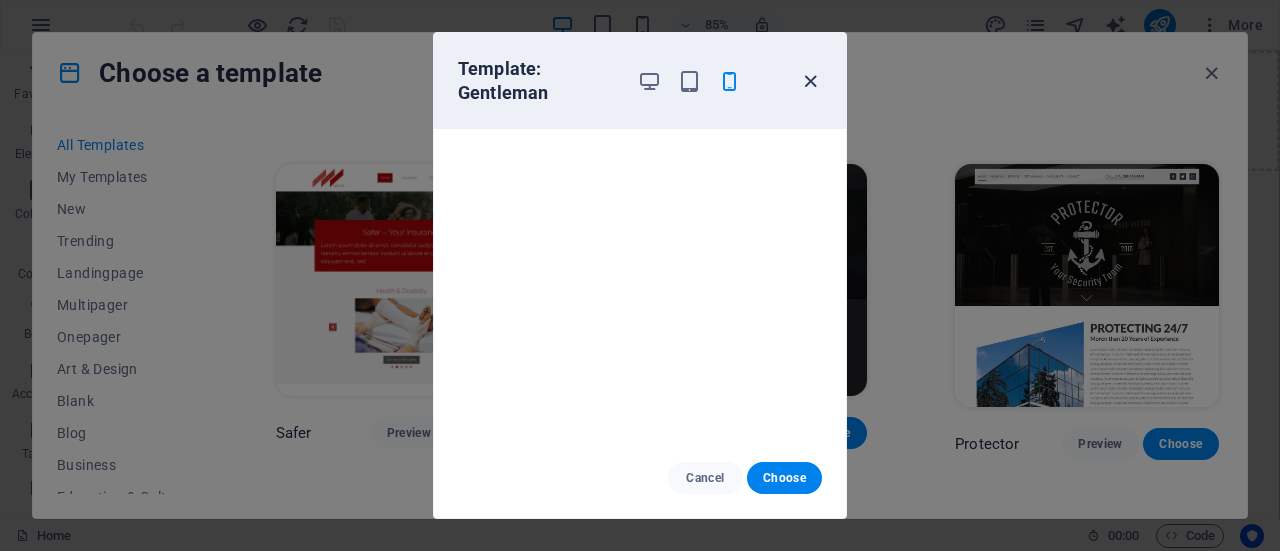 click at bounding box center (810, 81) 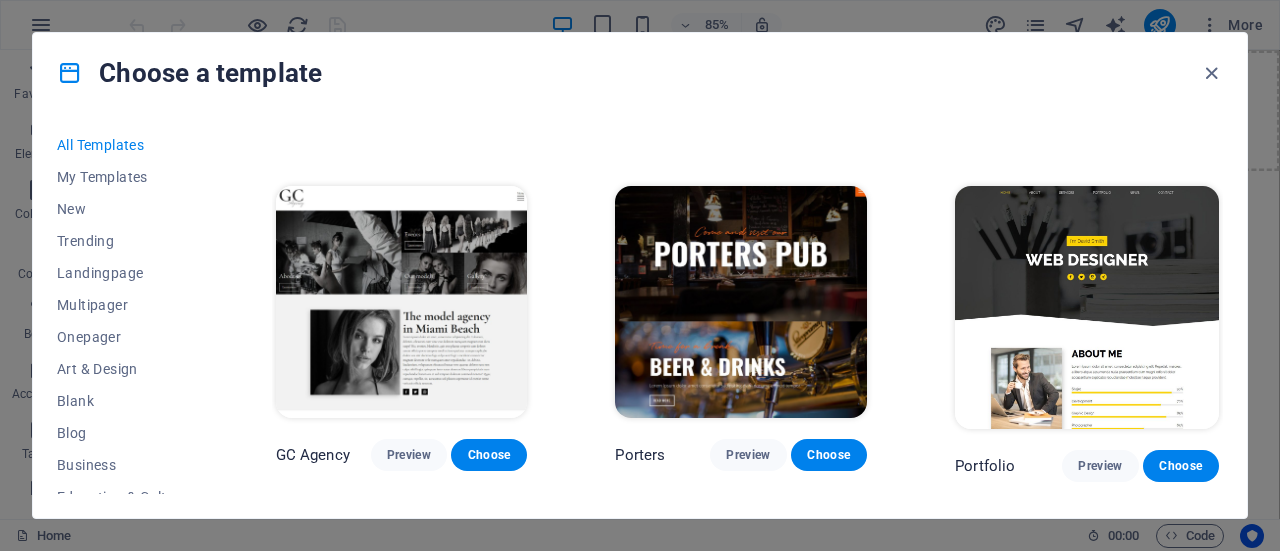 scroll, scrollTop: 13671, scrollLeft: 0, axis: vertical 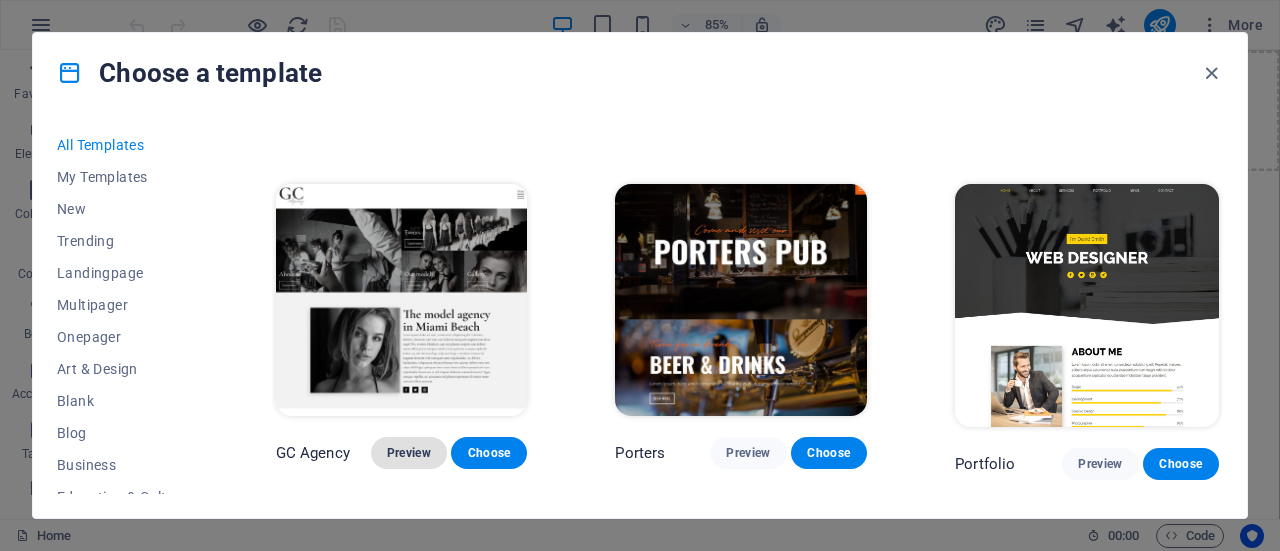click on "Preview" at bounding box center [409, 453] 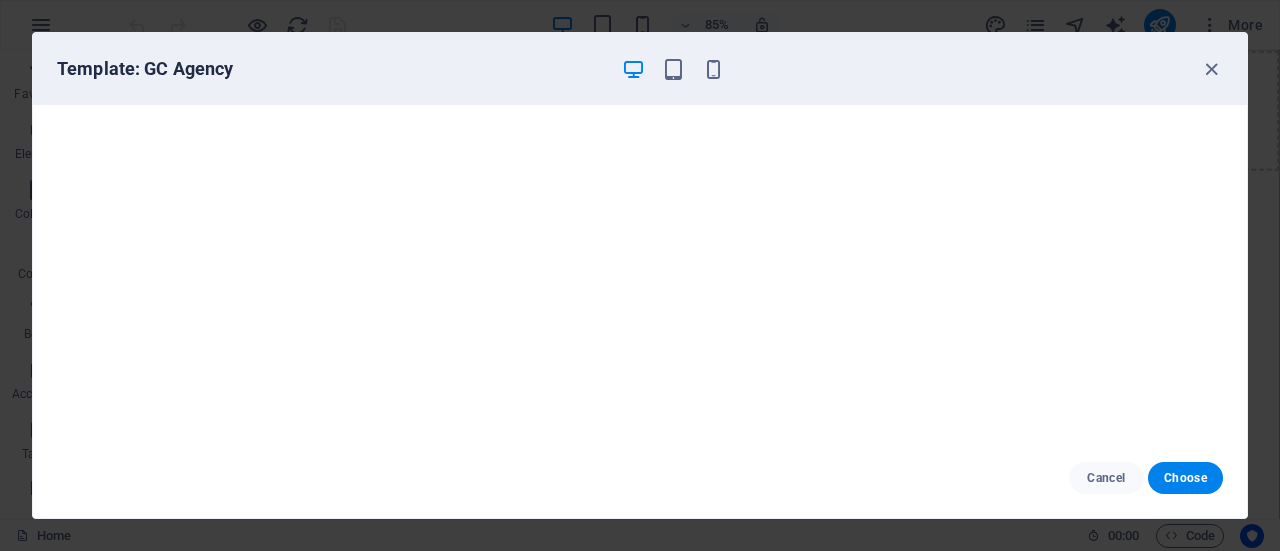 scroll, scrollTop: 0, scrollLeft: 0, axis: both 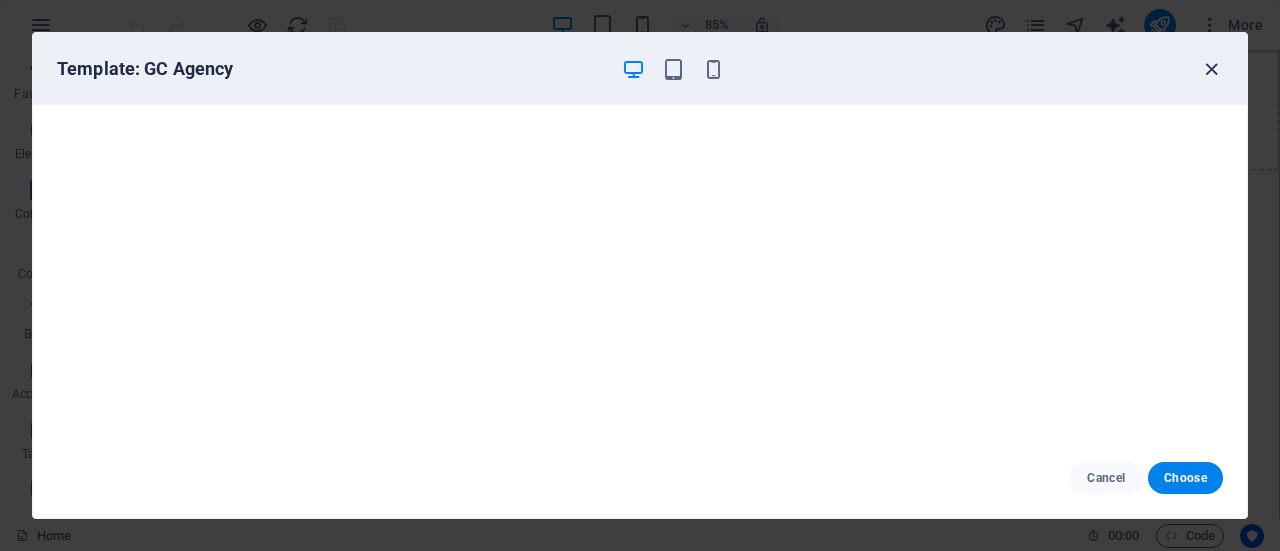 click at bounding box center (1211, 69) 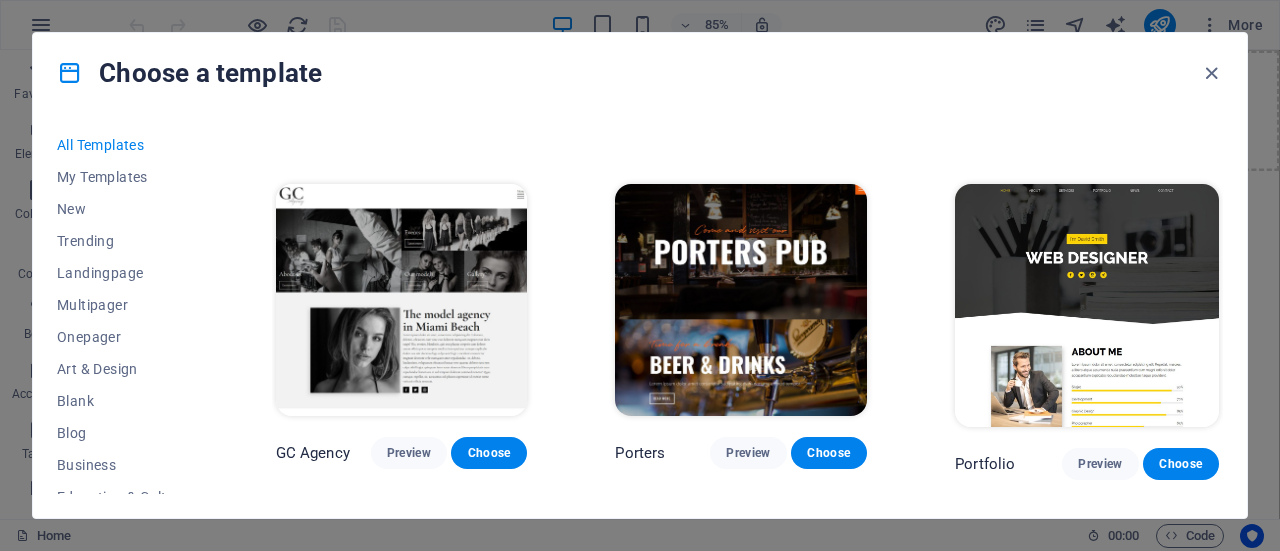 click at bounding box center [1087, 305] 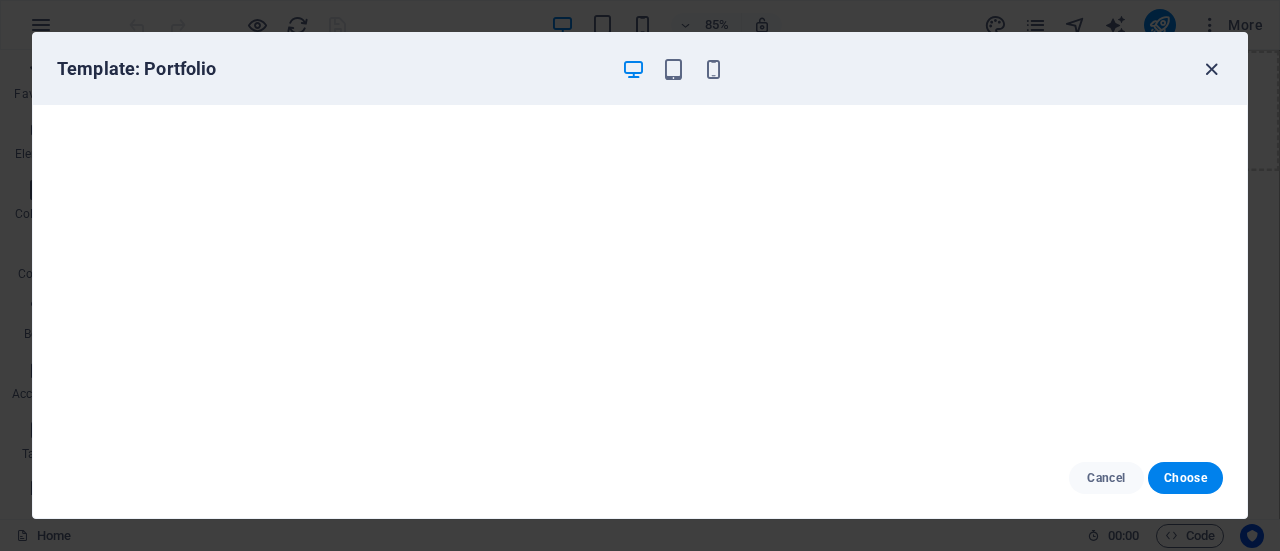 click at bounding box center [1211, 69] 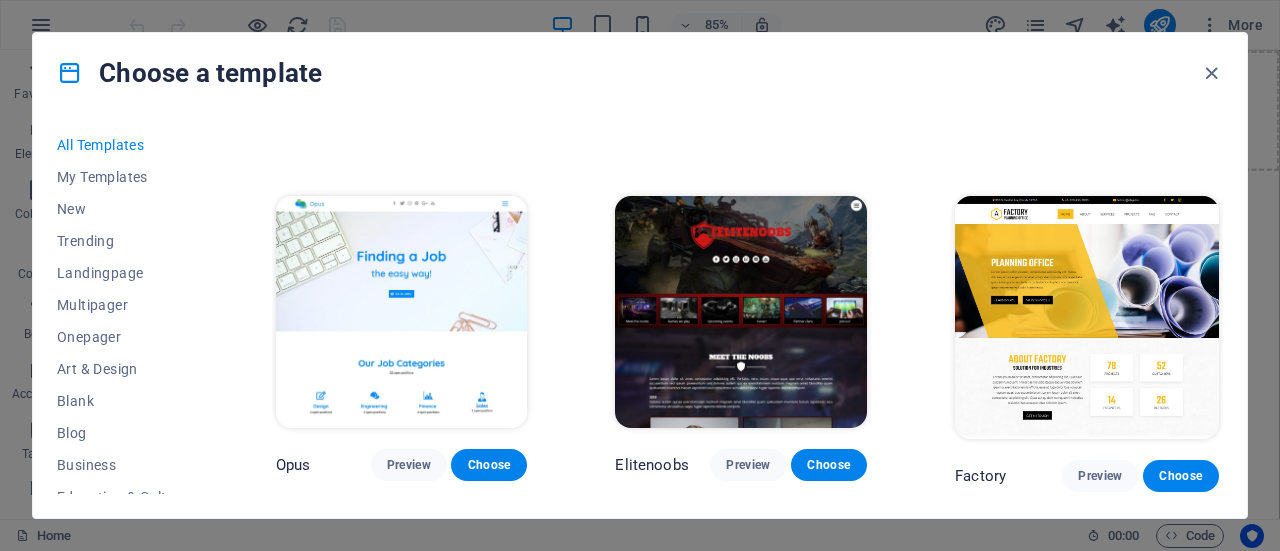 scroll, scrollTop: 12269, scrollLeft: 0, axis: vertical 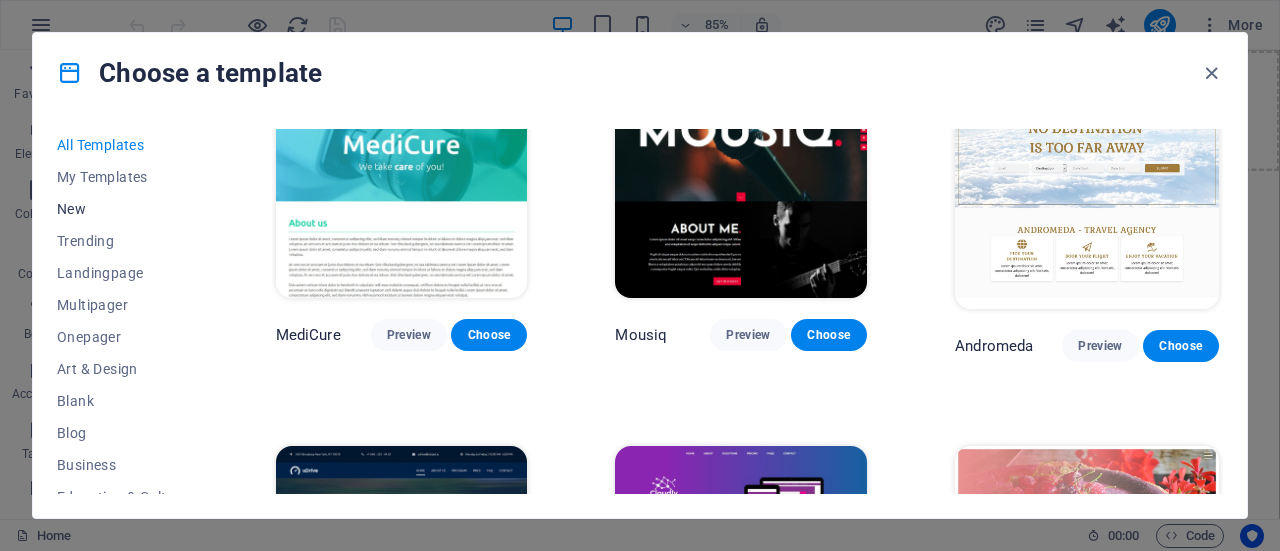 click on "New" at bounding box center [122, 209] 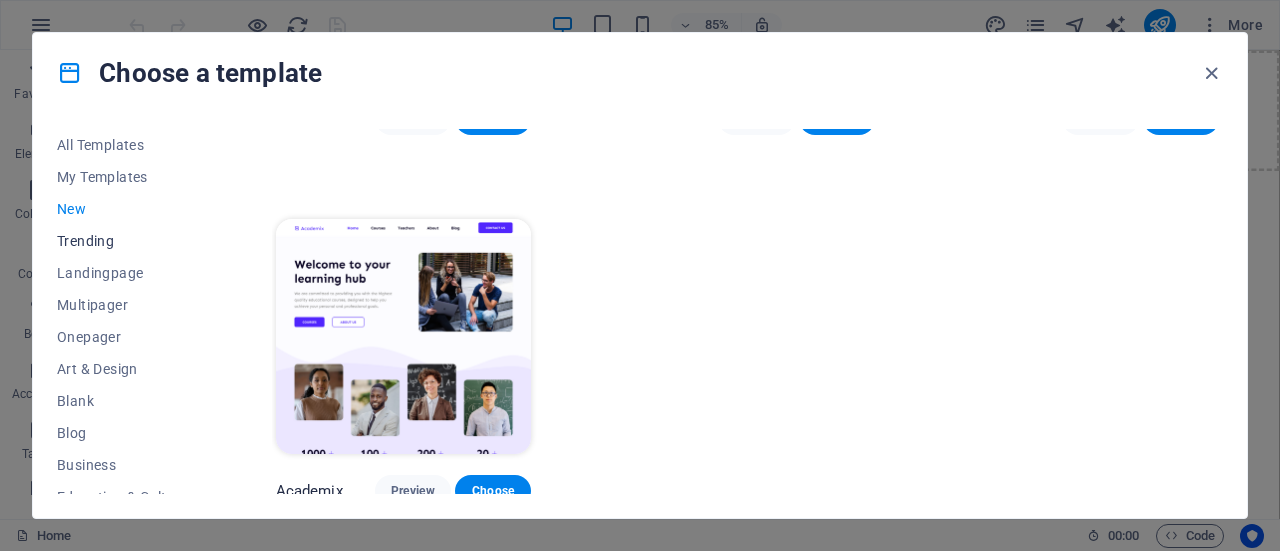 click on "Trending" at bounding box center (122, 241) 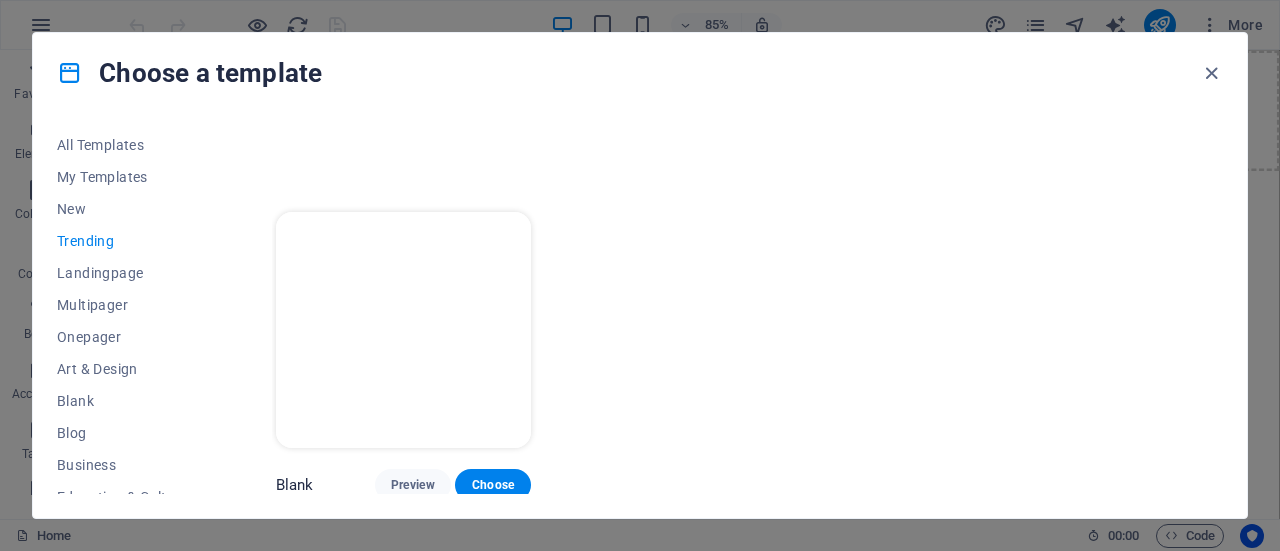 scroll, scrollTop: 1800, scrollLeft: 0, axis: vertical 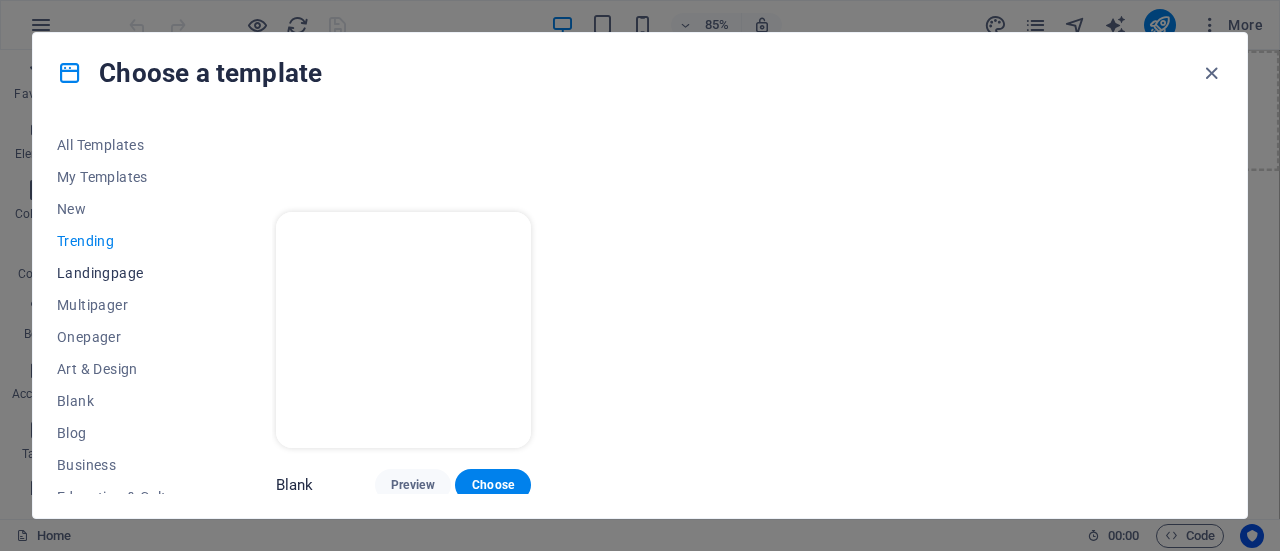 click on "Landingpage" at bounding box center [122, 273] 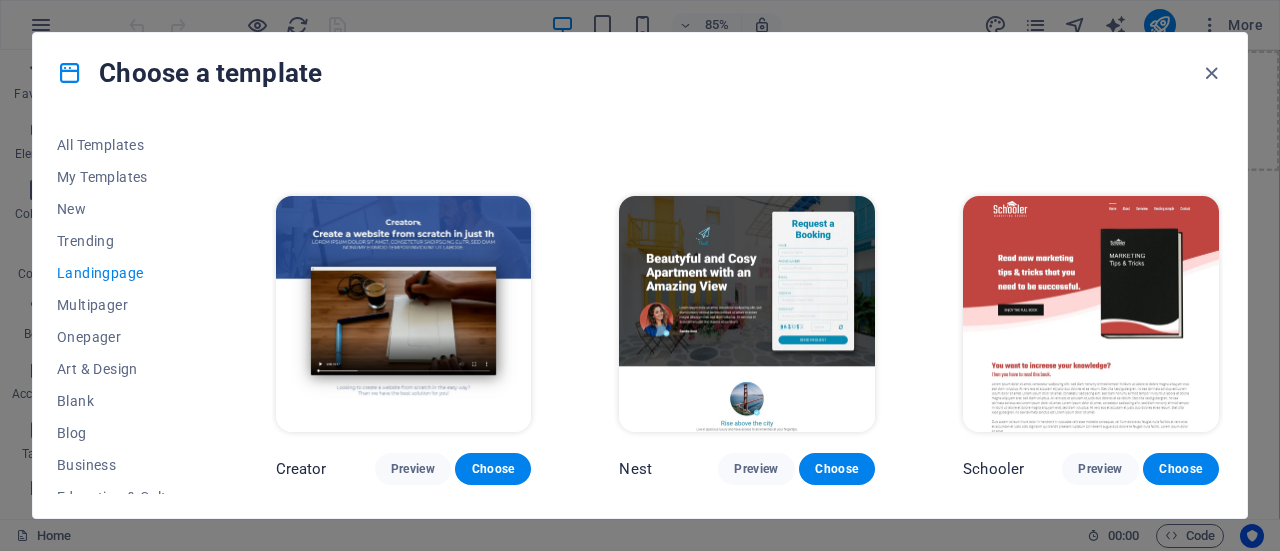 scroll, scrollTop: 2902, scrollLeft: 0, axis: vertical 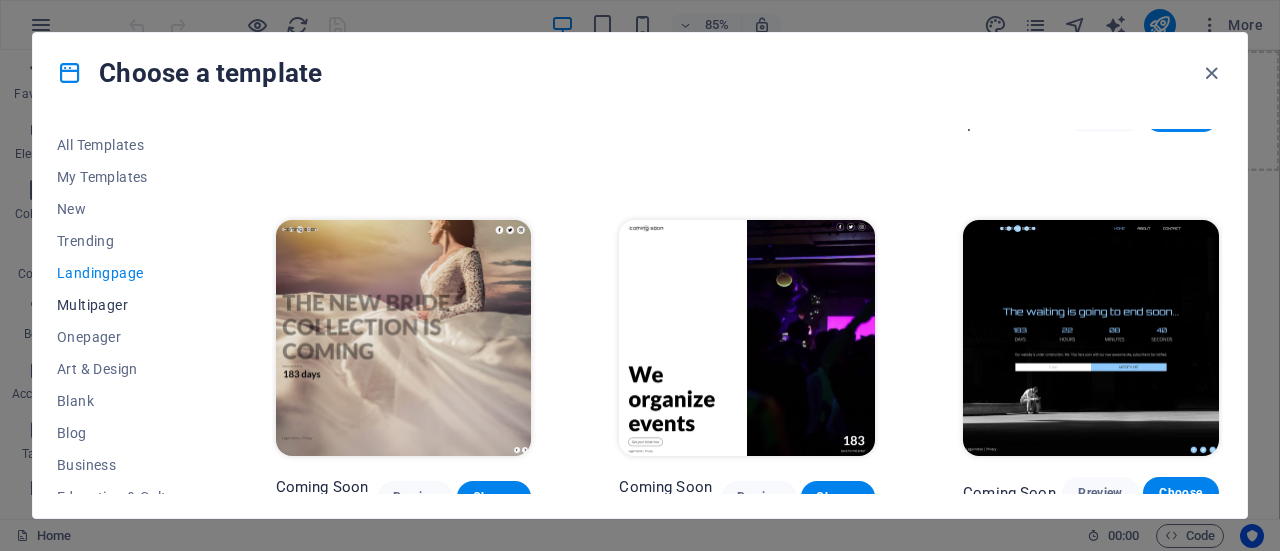 click on "Multipager" at bounding box center (122, 305) 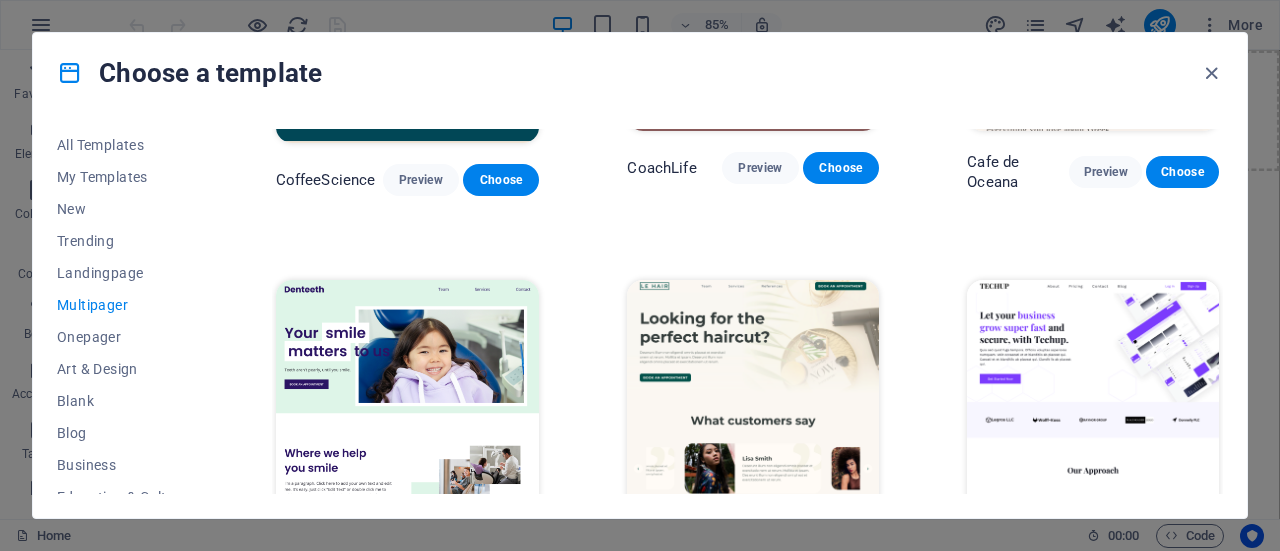 scroll, scrollTop: 7932, scrollLeft: 0, axis: vertical 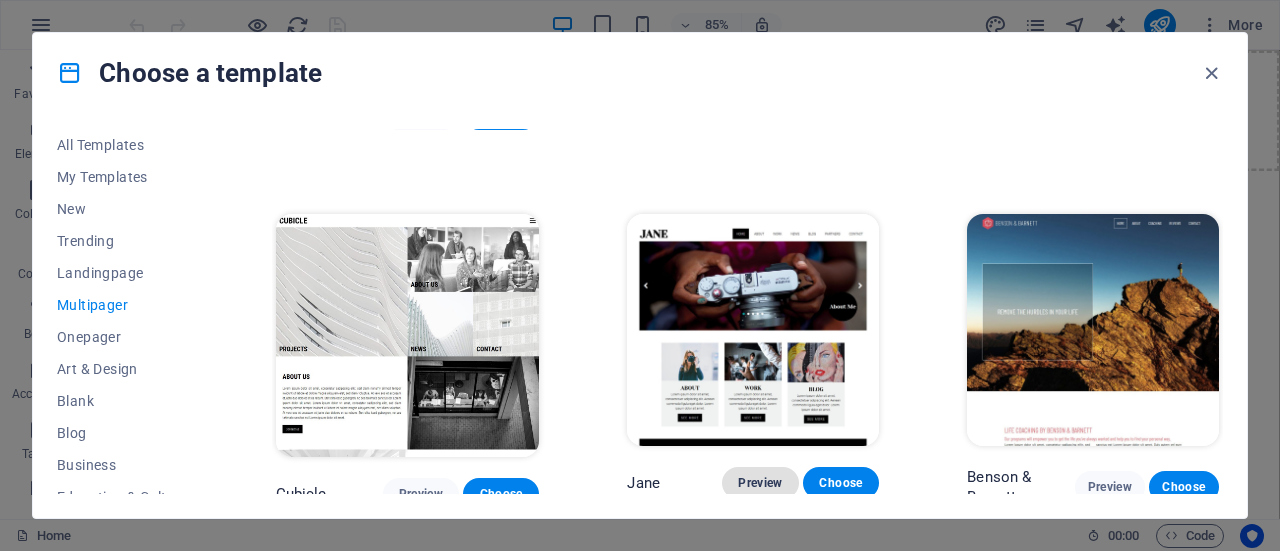 click on "Preview" at bounding box center (760, 483) 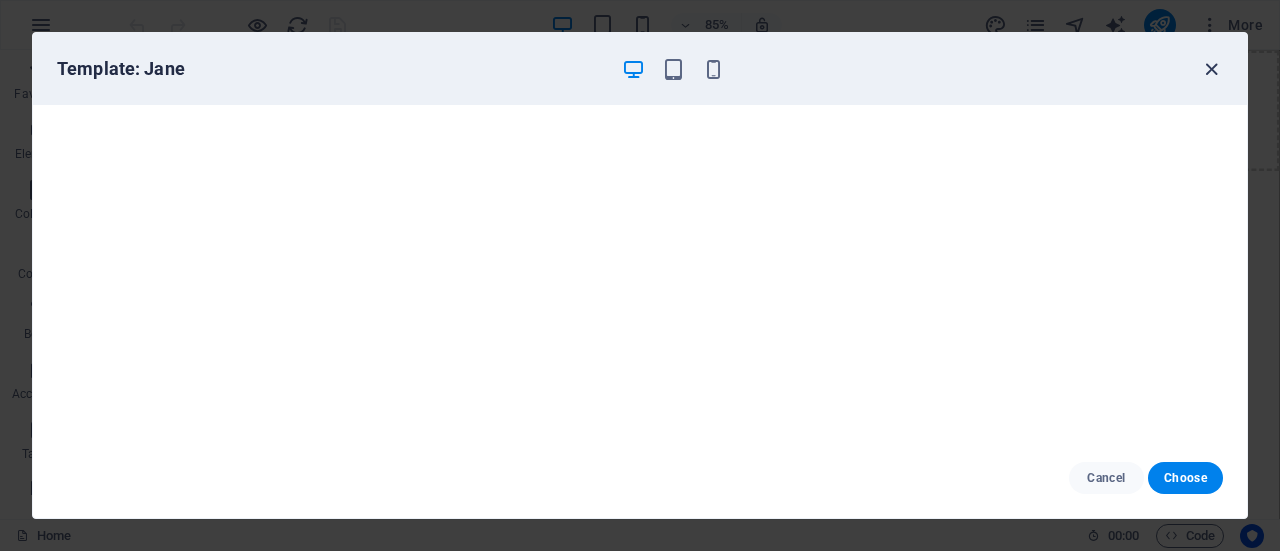 click at bounding box center [1211, 69] 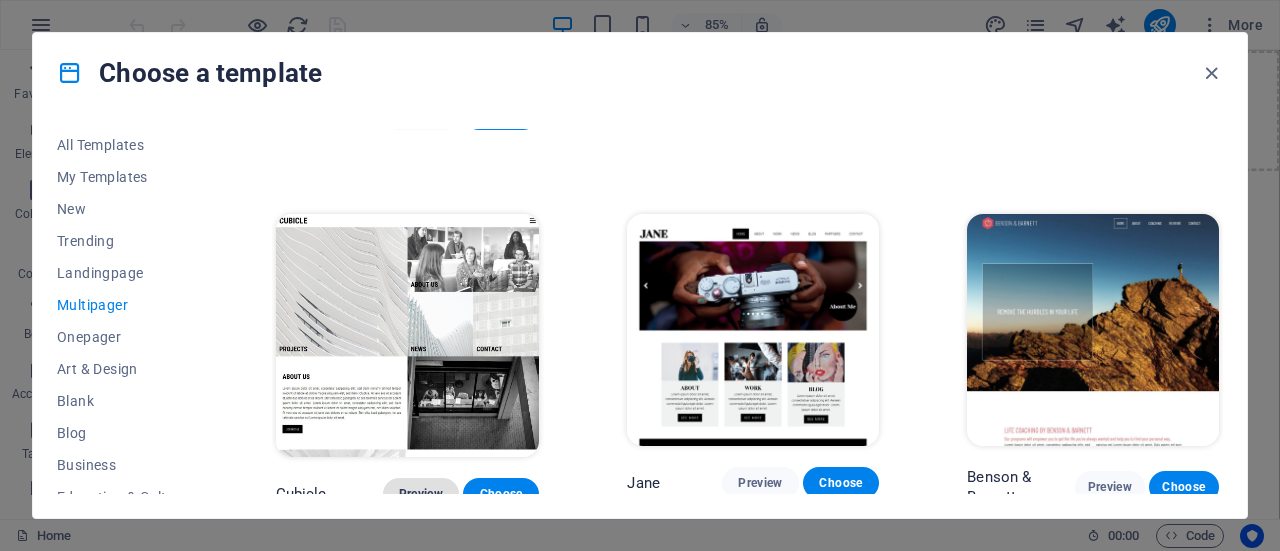 click on "Preview" at bounding box center [421, 494] 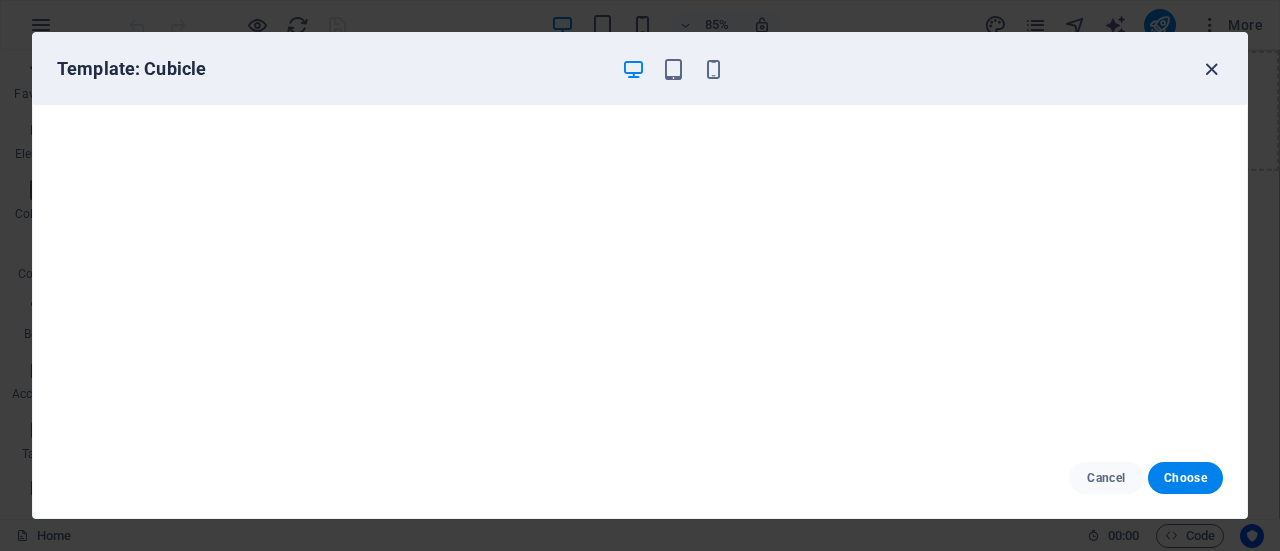 click at bounding box center (1211, 69) 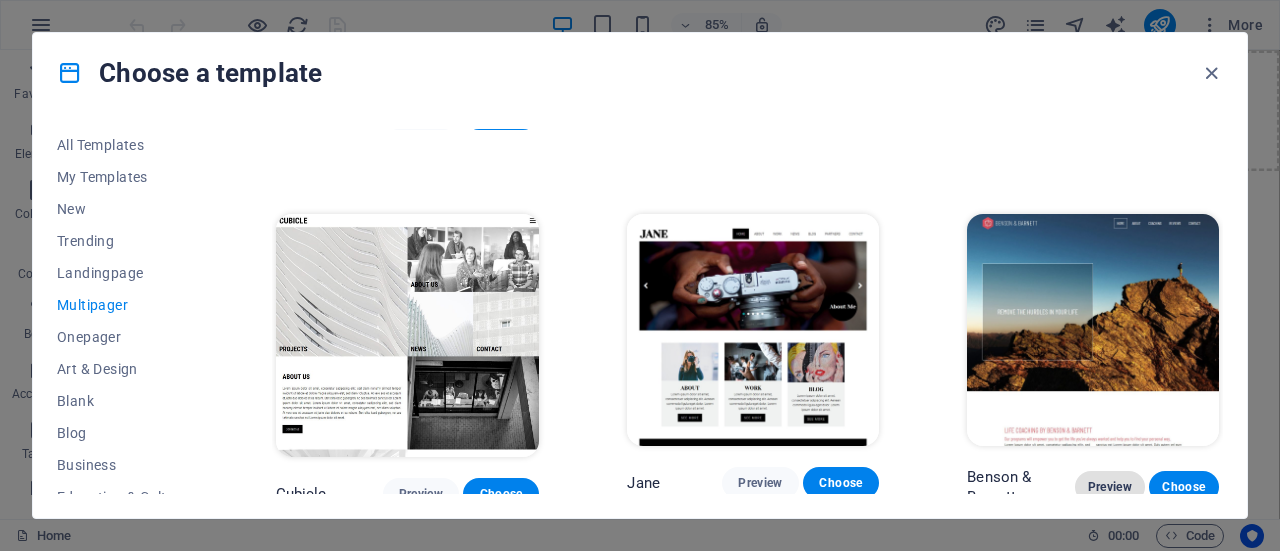 click on "Preview" at bounding box center [1110, 487] 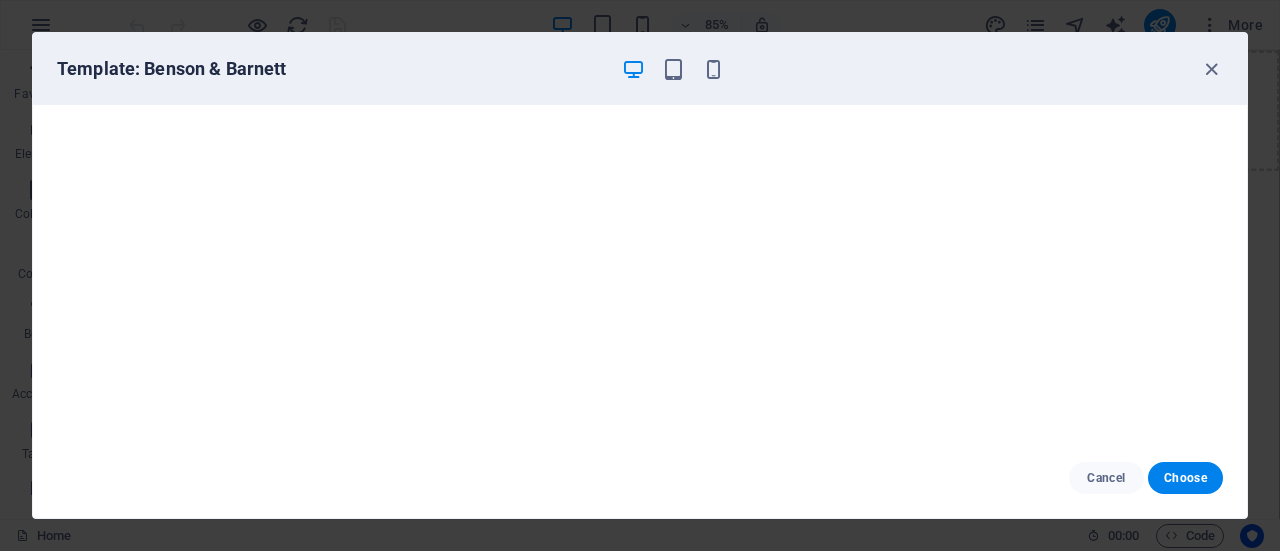 scroll, scrollTop: 4, scrollLeft: 0, axis: vertical 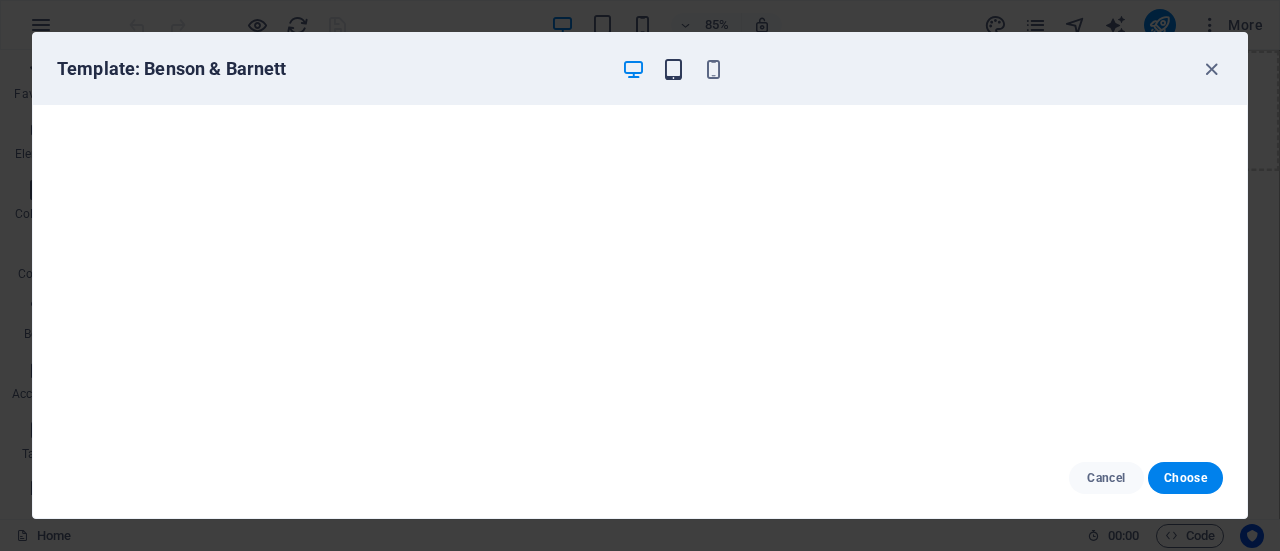click at bounding box center (673, 69) 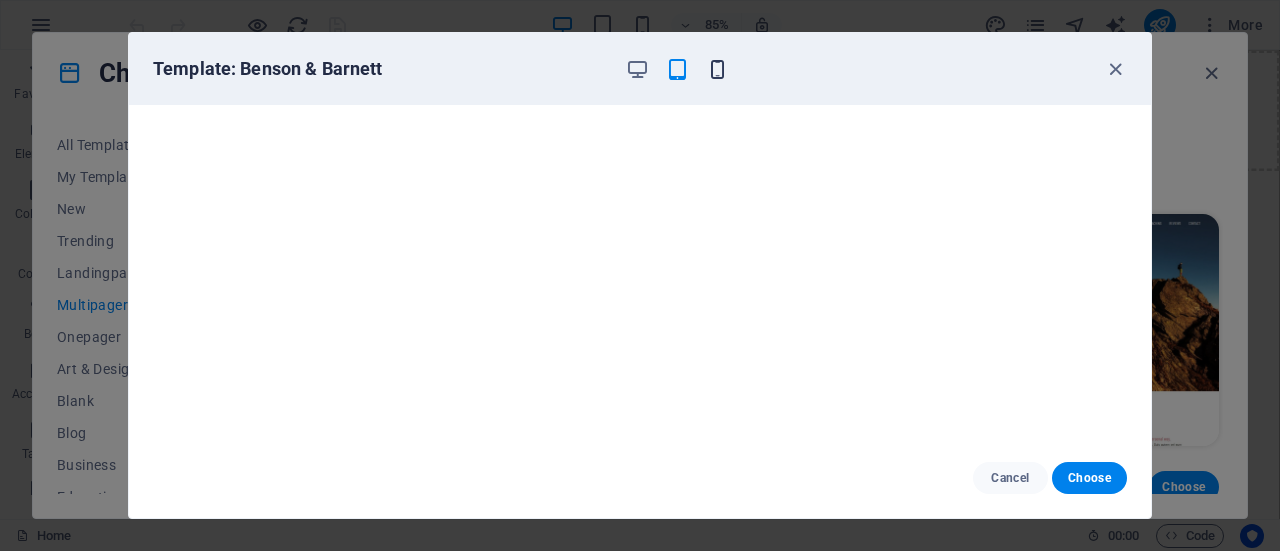 click at bounding box center (717, 69) 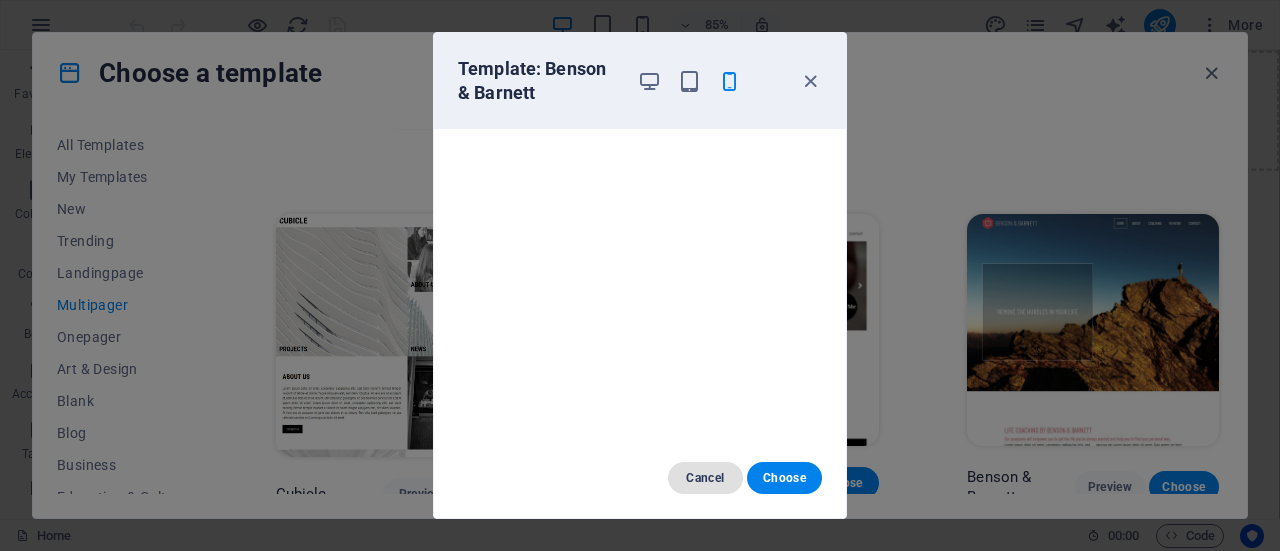 click on "Cancel" at bounding box center [705, 478] 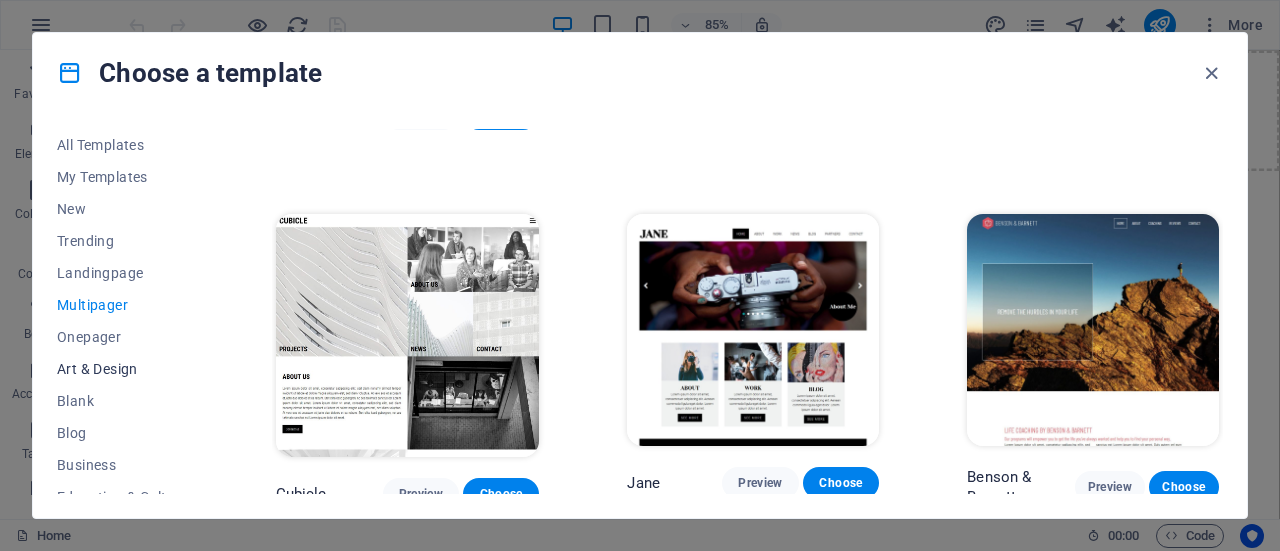 click on "Art & Design" at bounding box center (122, 369) 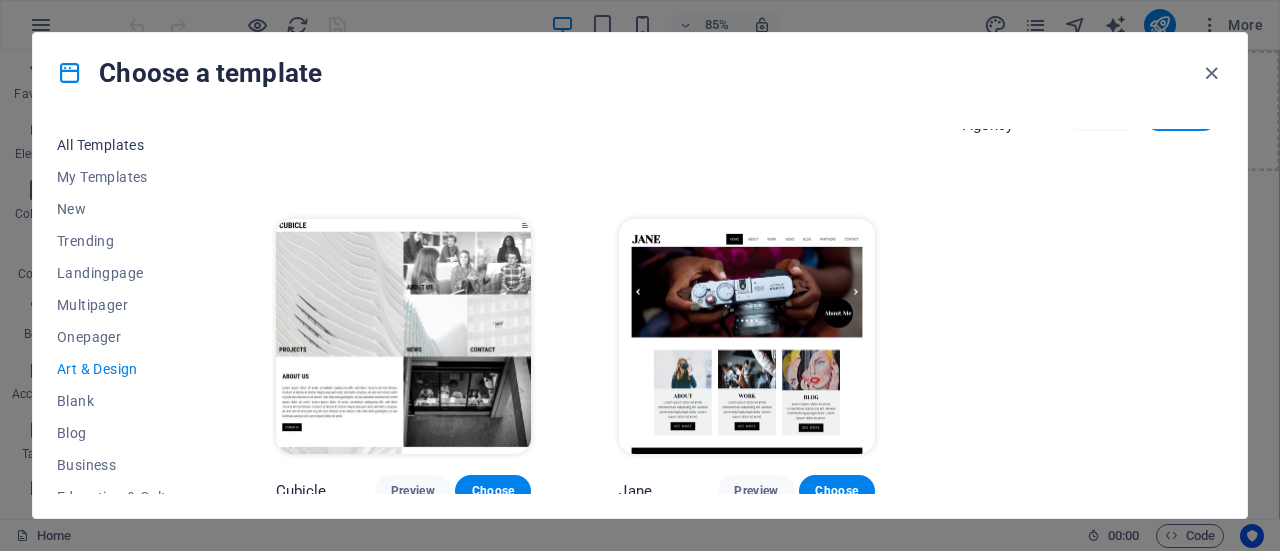 click on "All Templates" at bounding box center [122, 145] 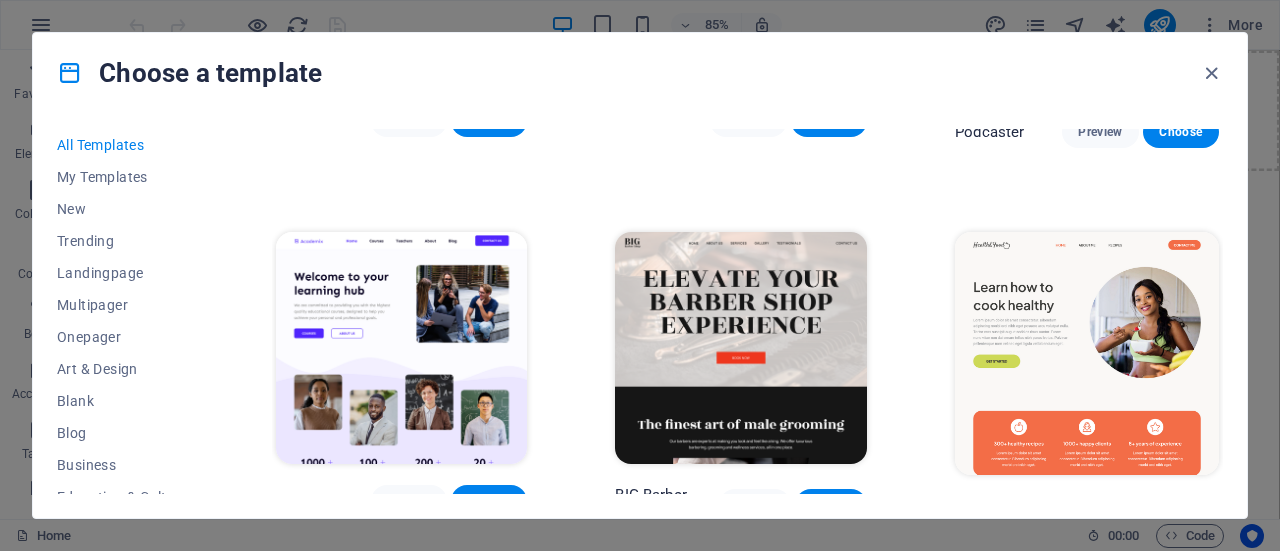 scroll, scrollTop: 16287, scrollLeft: 0, axis: vertical 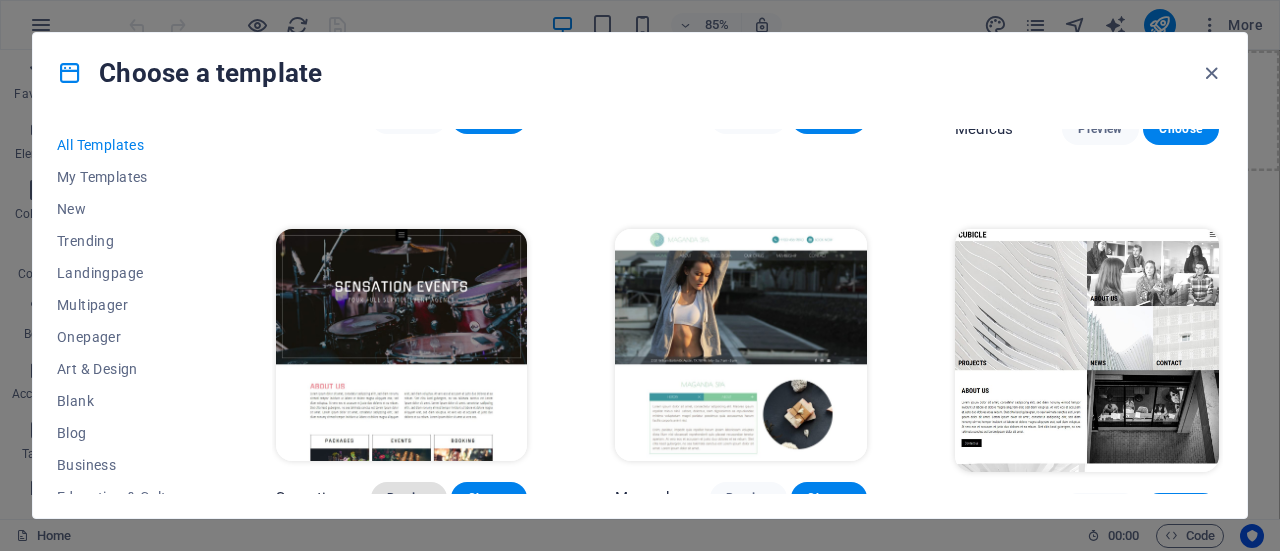 click on "Preview" at bounding box center (409, 498) 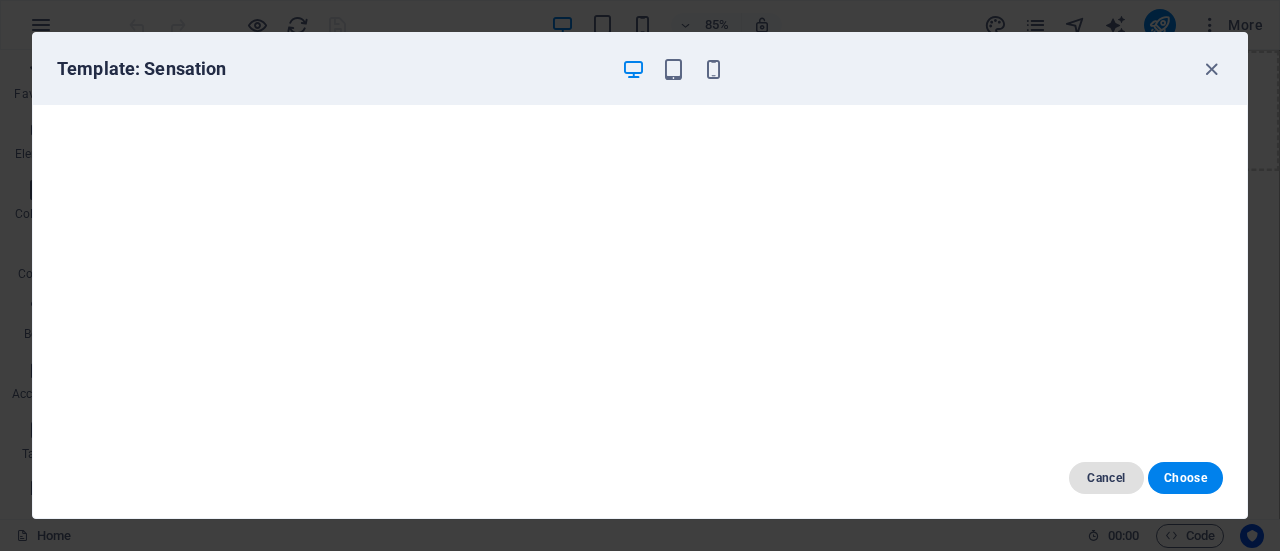 click on "Cancel" at bounding box center [1106, 478] 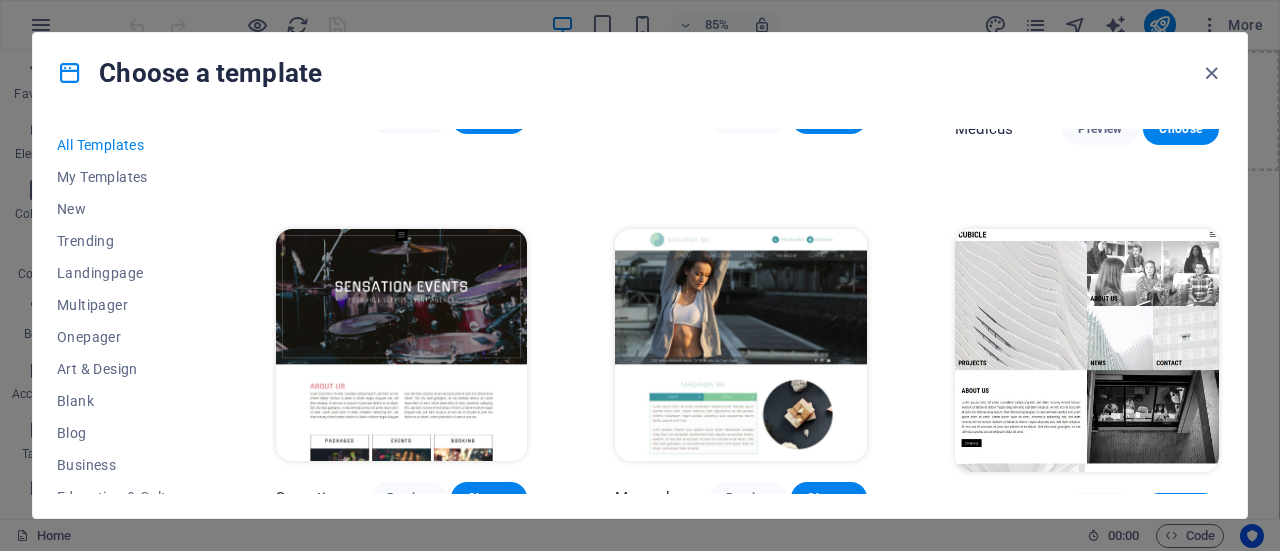 click at bounding box center (1087, 350) 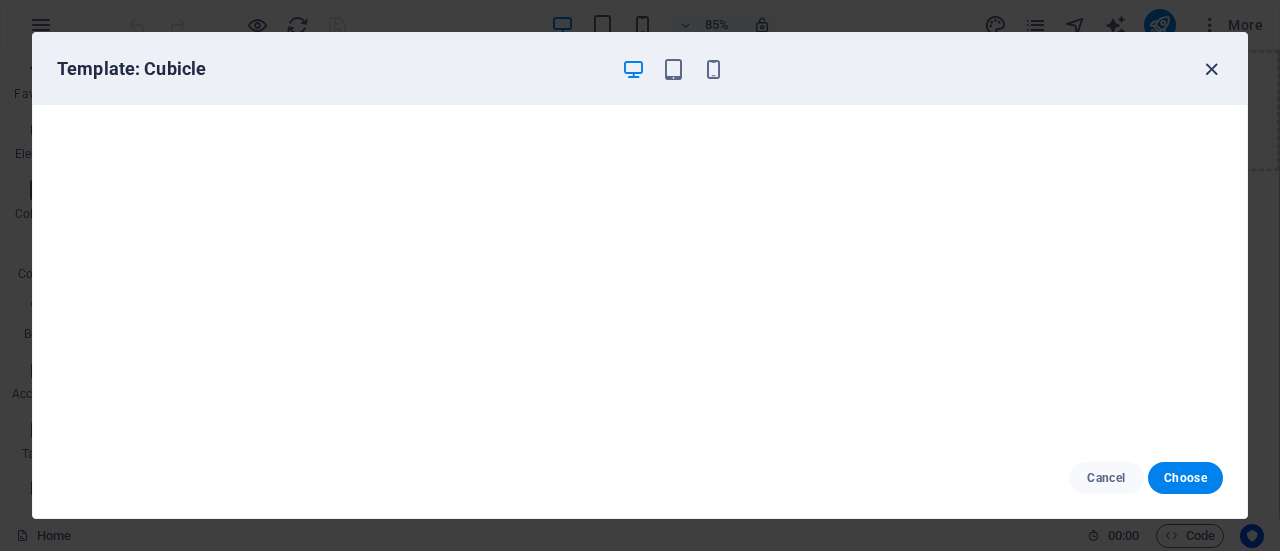 click at bounding box center [1211, 69] 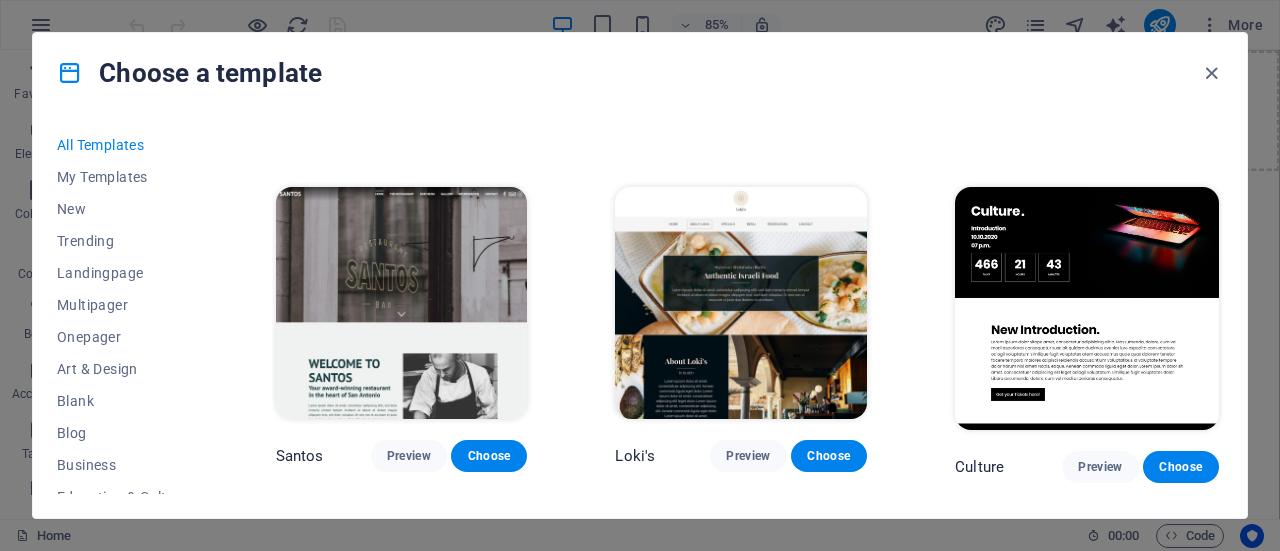 scroll, scrollTop: 17103, scrollLeft: 0, axis: vertical 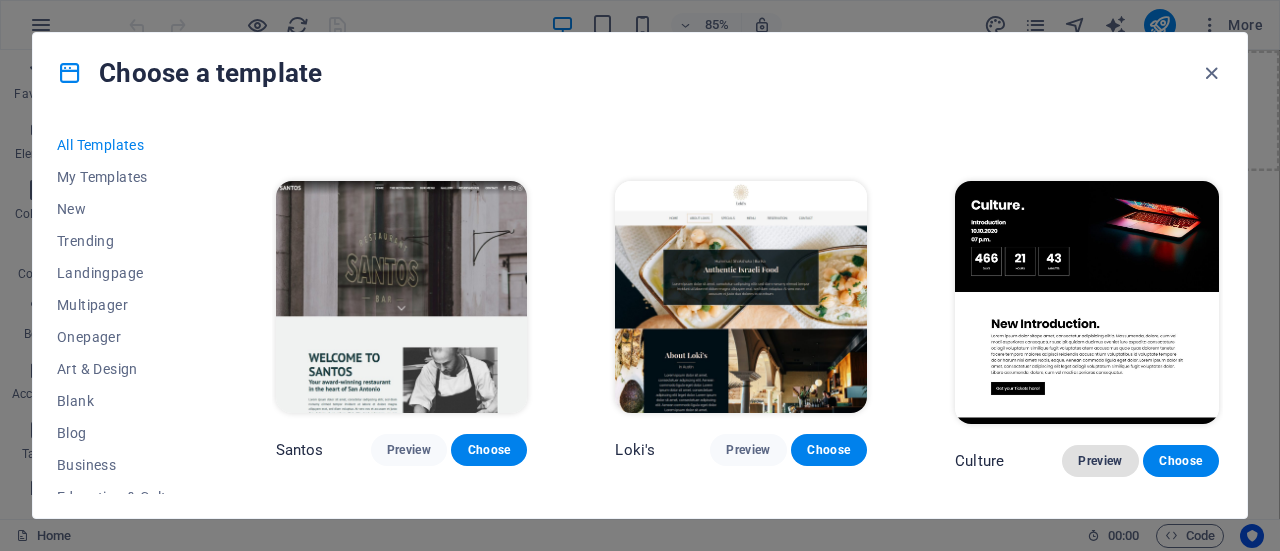 click on "Preview" at bounding box center [1100, 461] 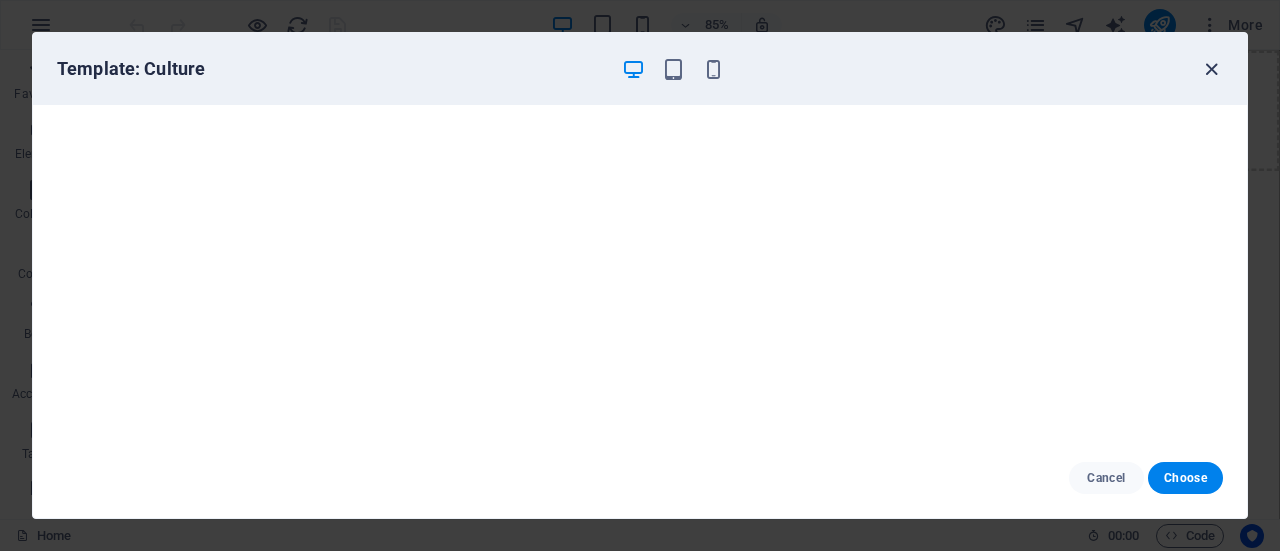 click at bounding box center (1211, 69) 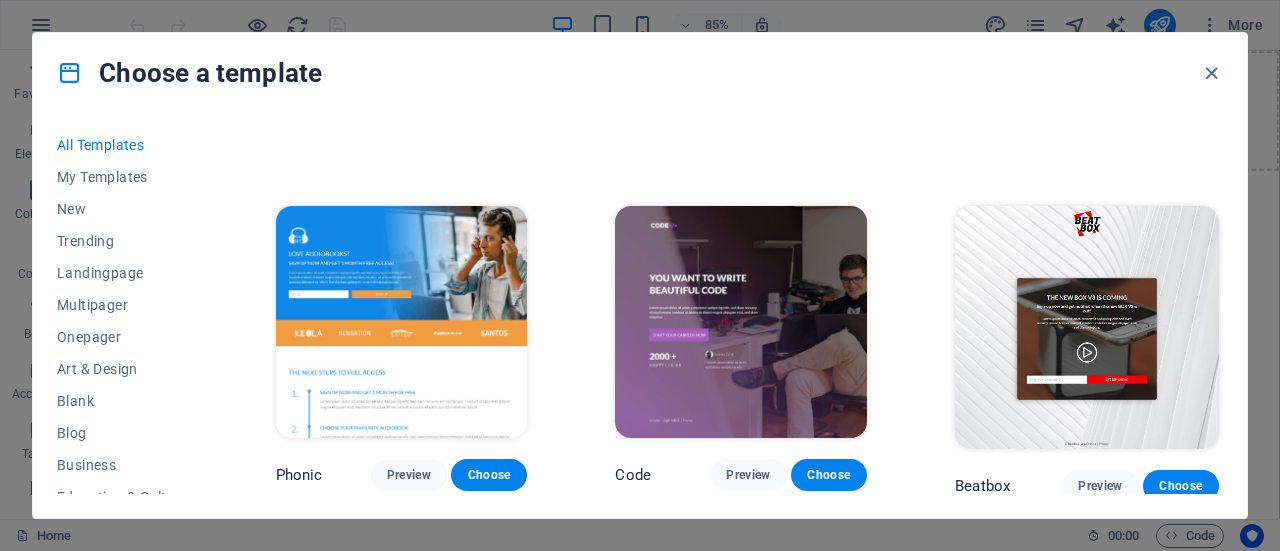 scroll, scrollTop: 17466, scrollLeft: 0, axis: vertical 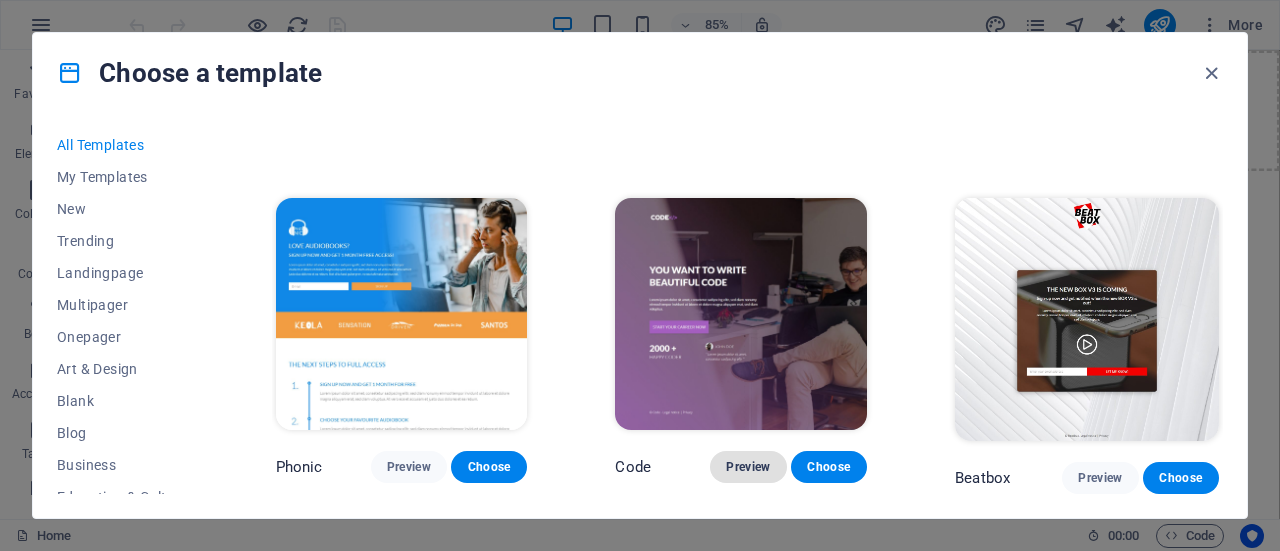 click on "Preview" at bounding box center [748, 467] 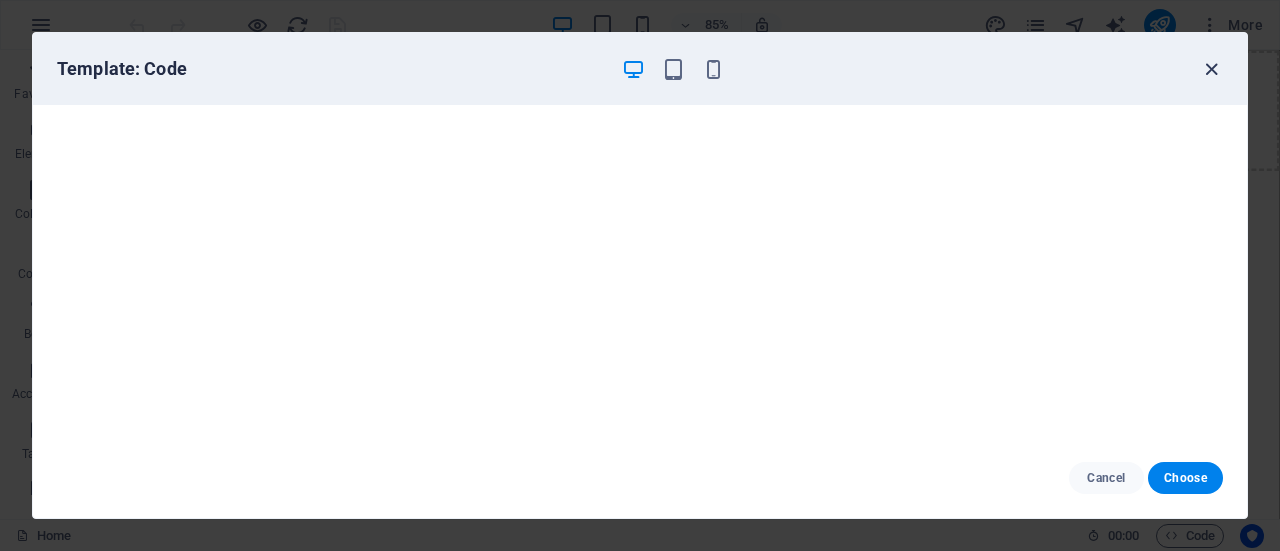 click at bounding box center [1211, 69] 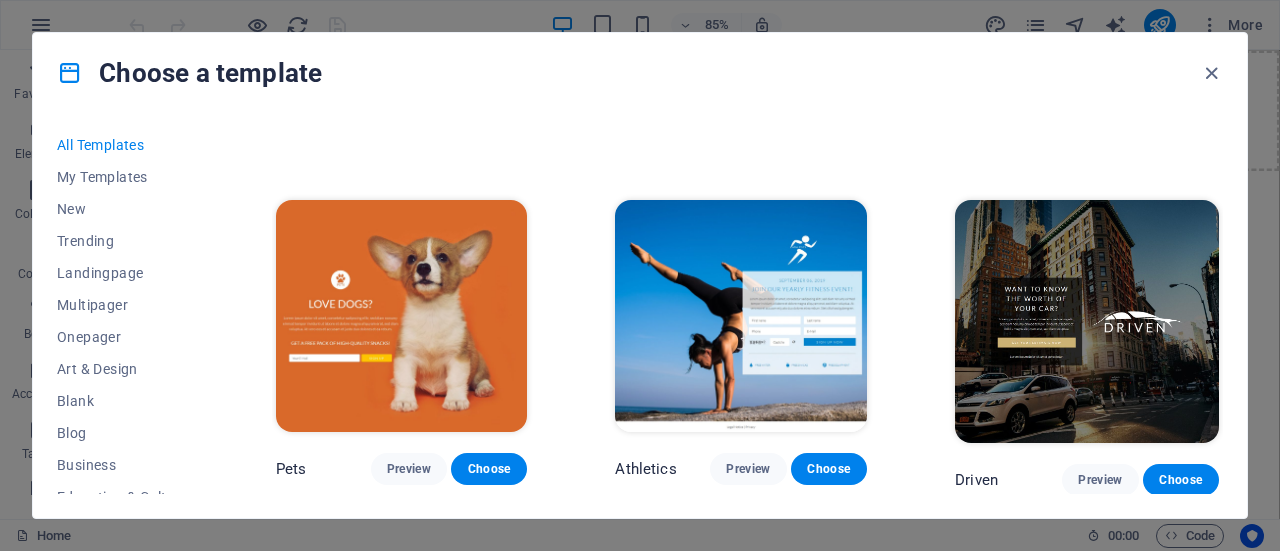scroll, scrollTop: 18236, scrollLeft: 0, axis: vertical 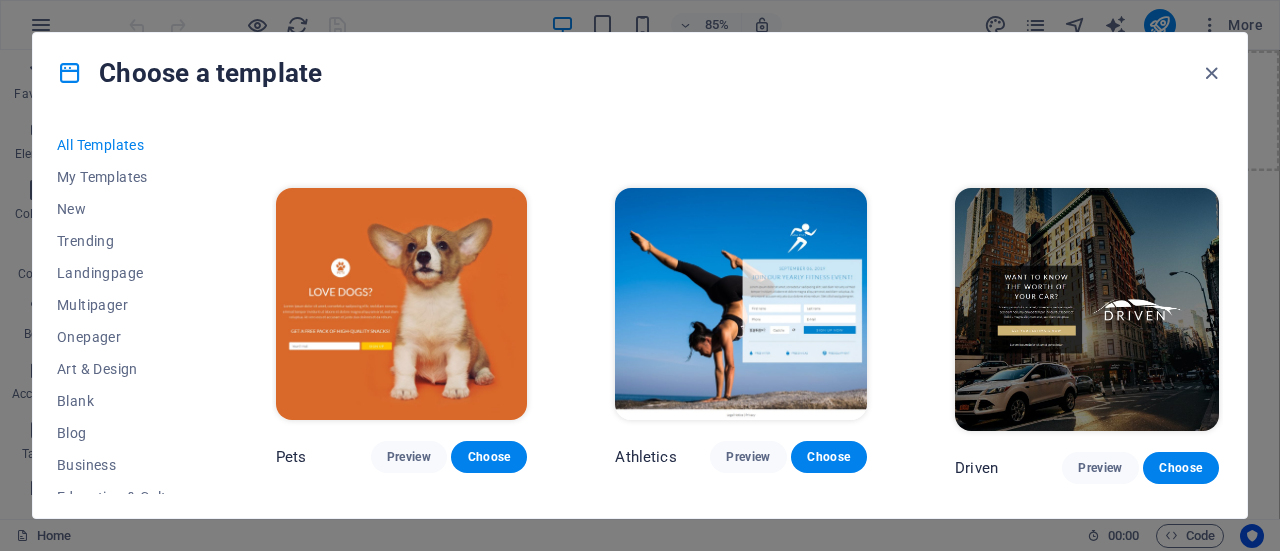 click at bounding box center [741, 304] 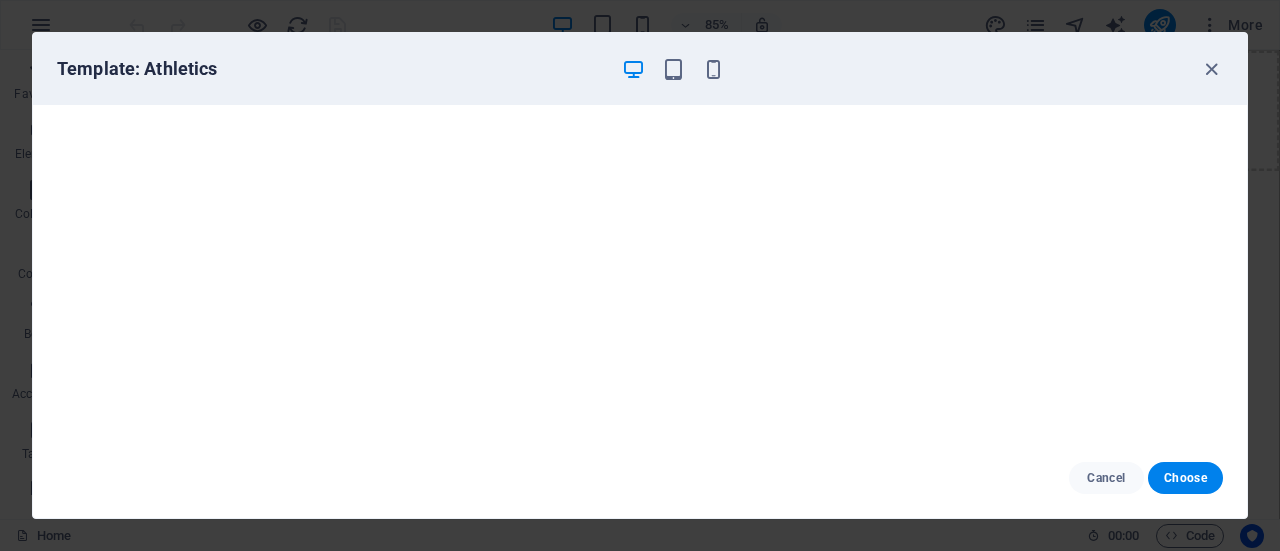 scroll, scrollTop: 4, scrollLeft: 0, axis: vertical 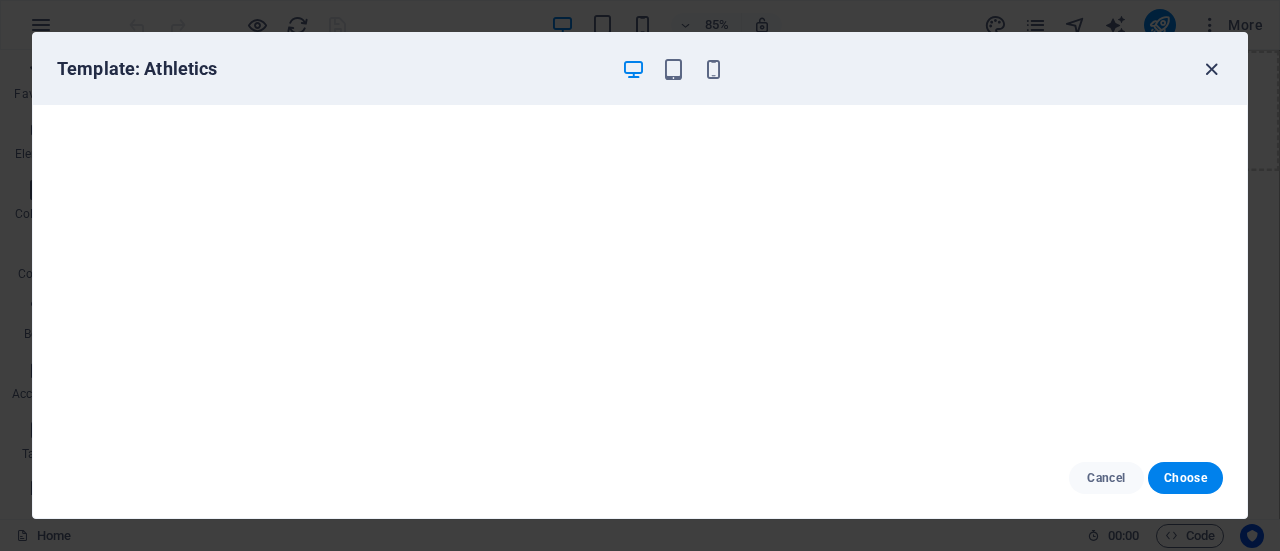 click at bounding box center (1211, 69) 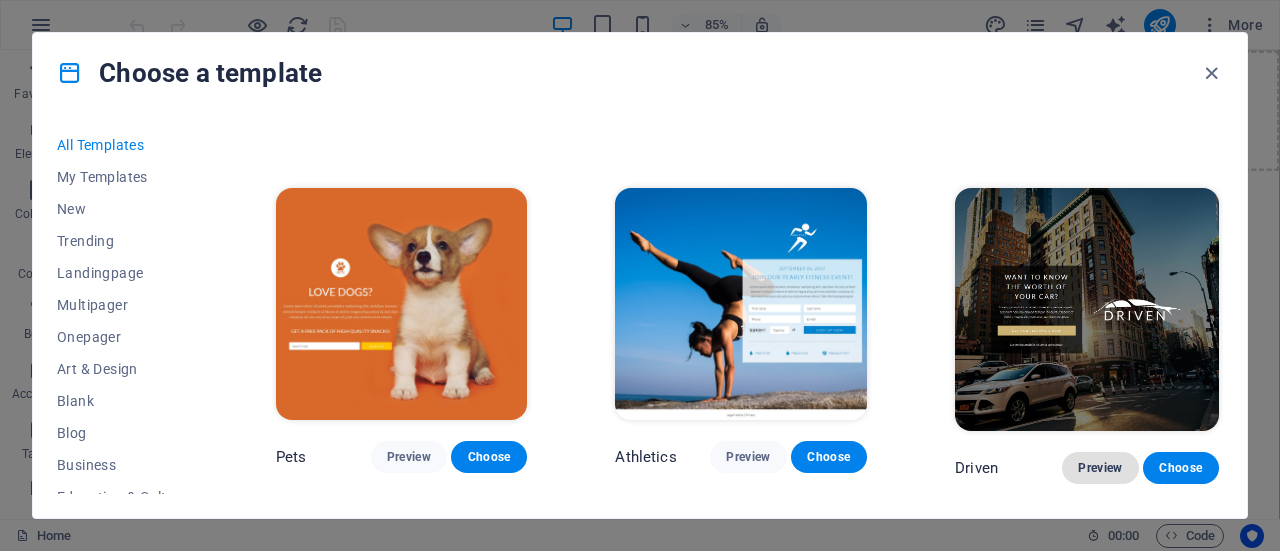 click on "Preview" at bounding box center [1100, 468] 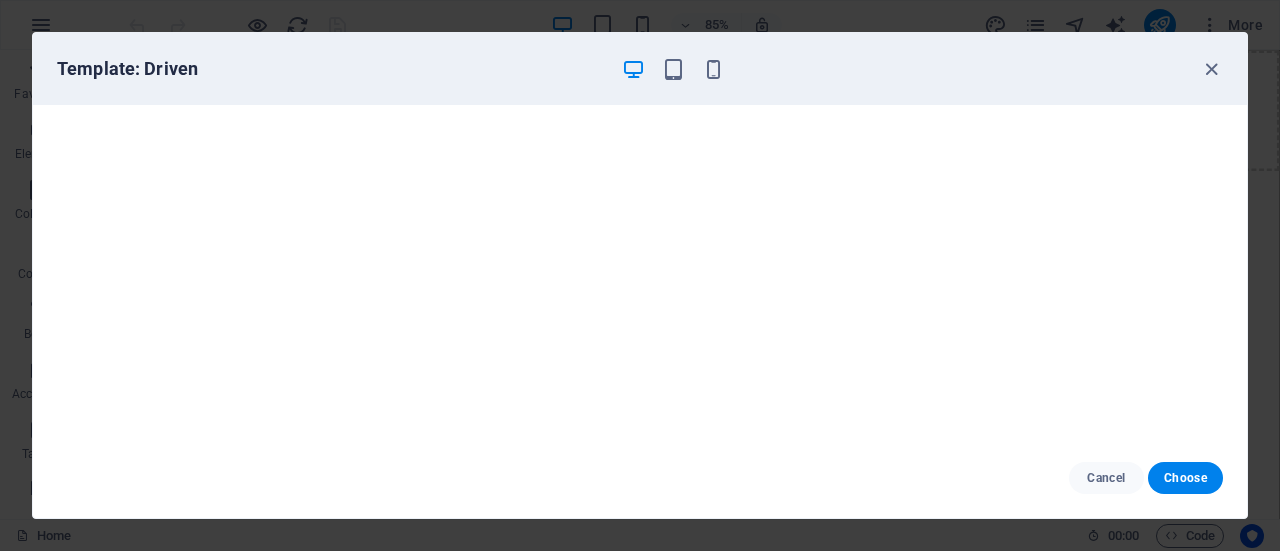 scroll, scrollTop: 4, scrollLeft: 0, axis: vertical 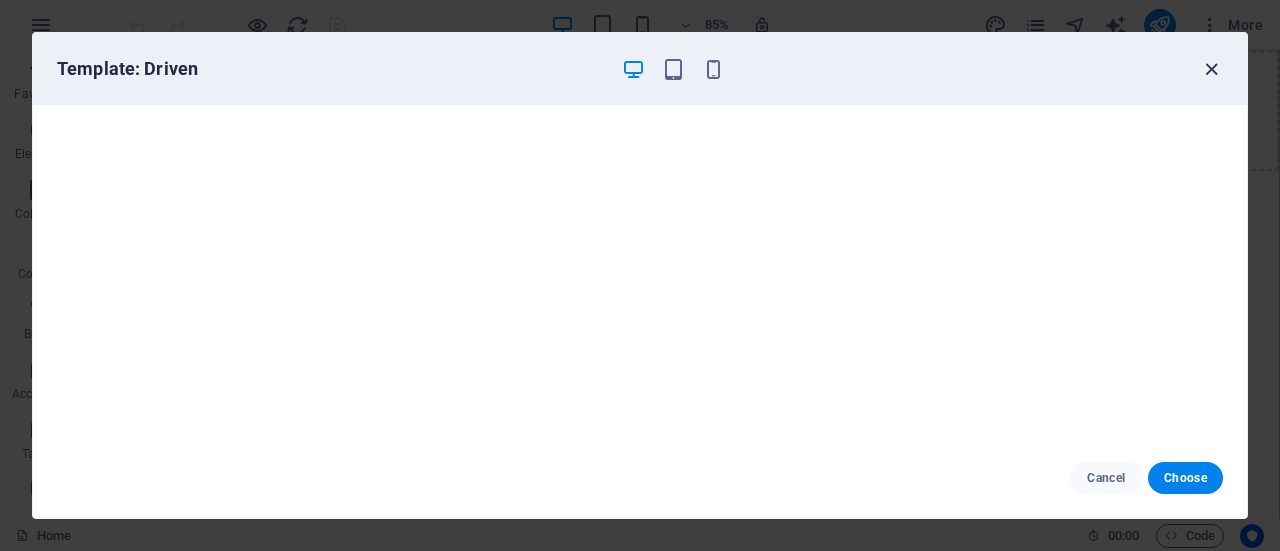 click at bounding box center (1211, 69) 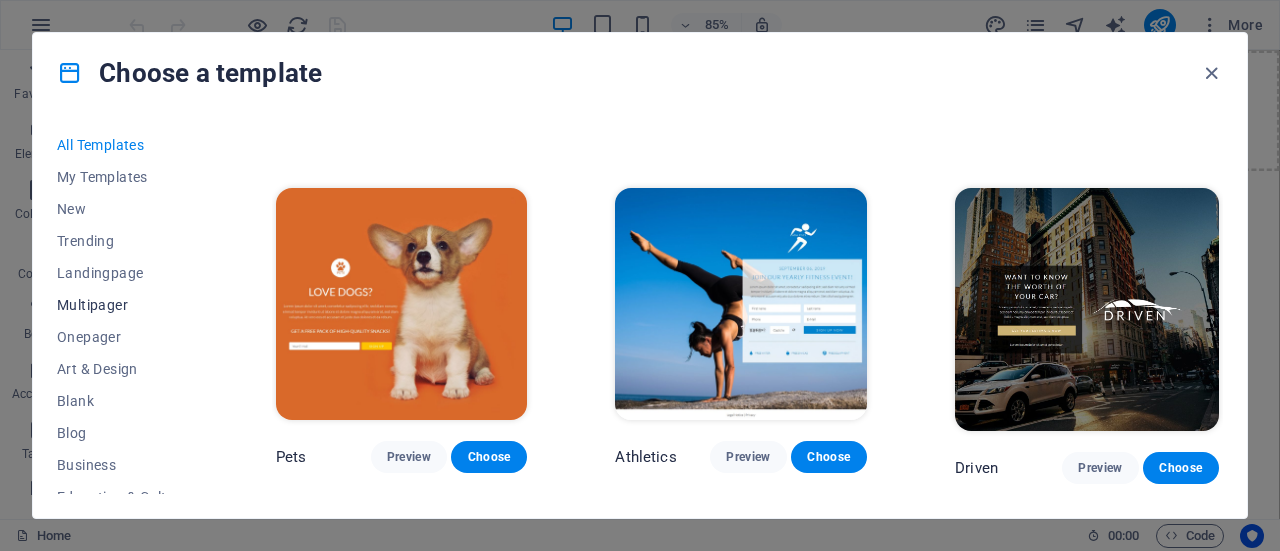 click on "Multipager" at bounding box center [122, 305] 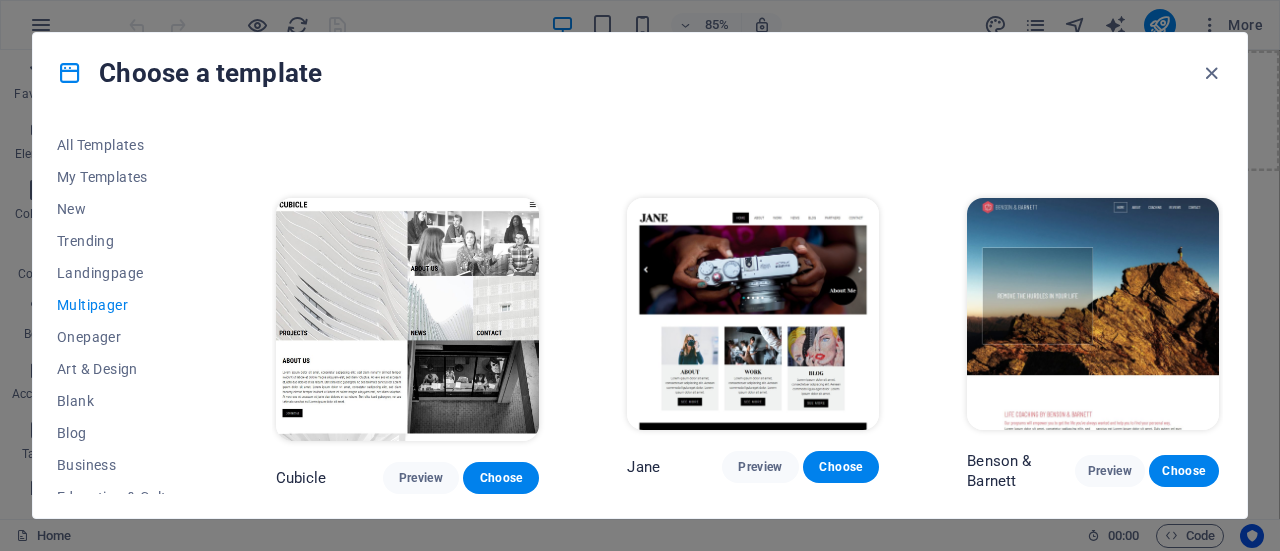 scroll, scrollTop: 7932, scrollLeft: 0, axis: vertical 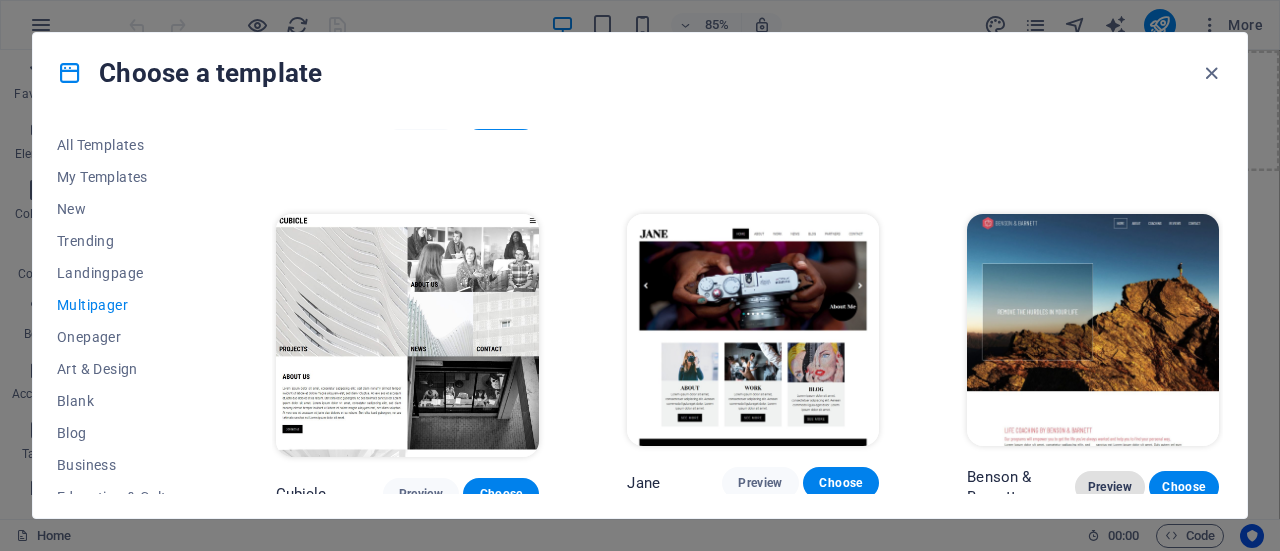 click on "Preview" at bounding box center [1110, 487] 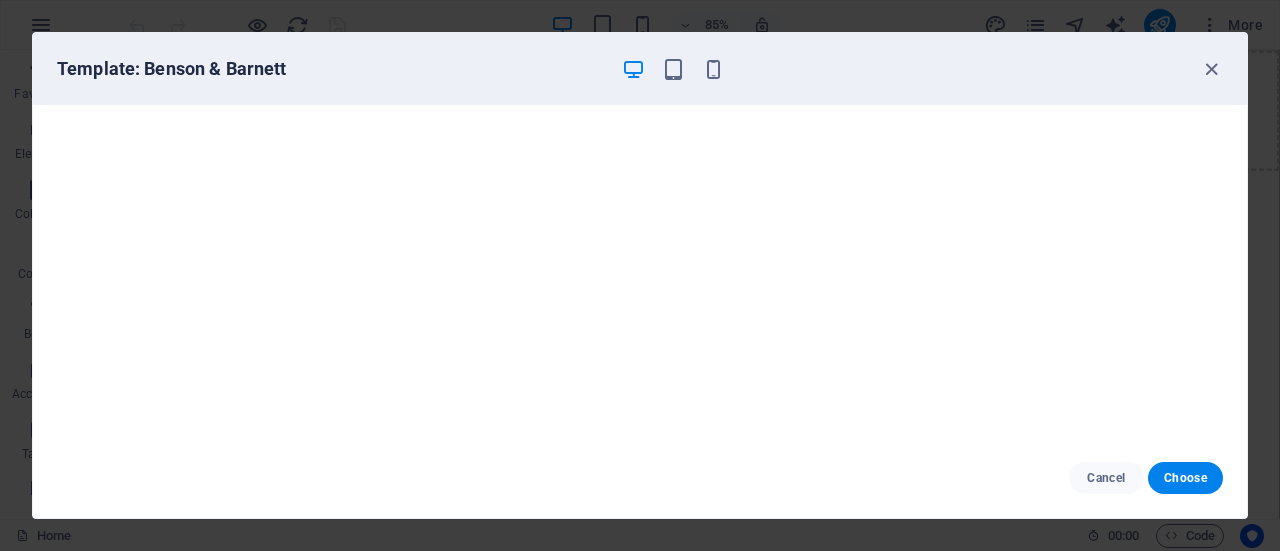 scroll, scrollTop: 4, scrollLeft: 0, axis: vertical 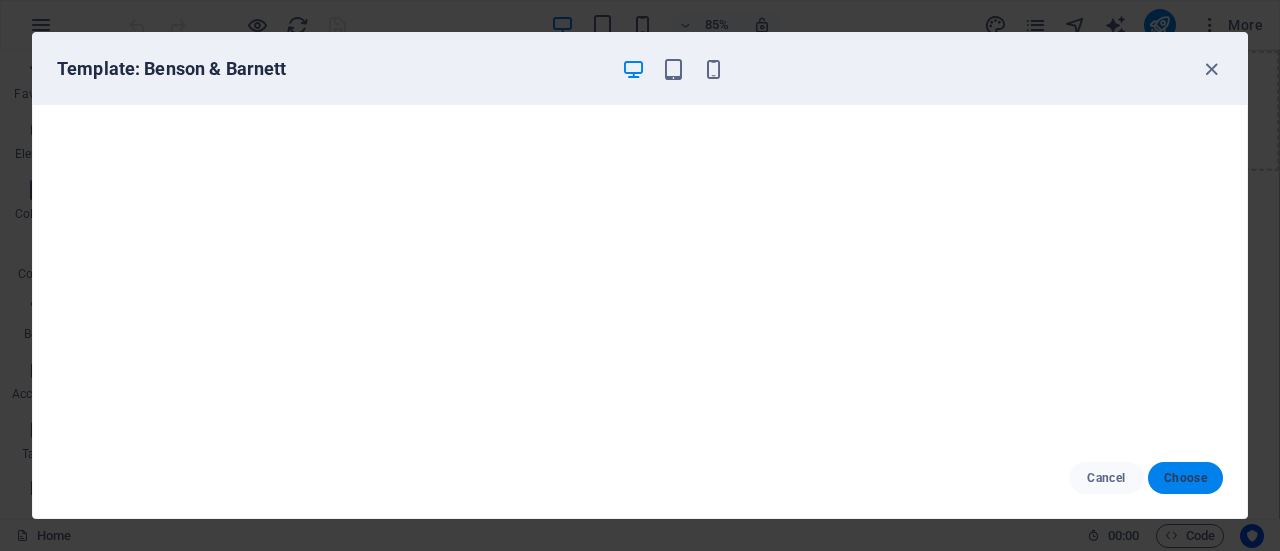 click on "Choose" at bounding box center [1185, 478] 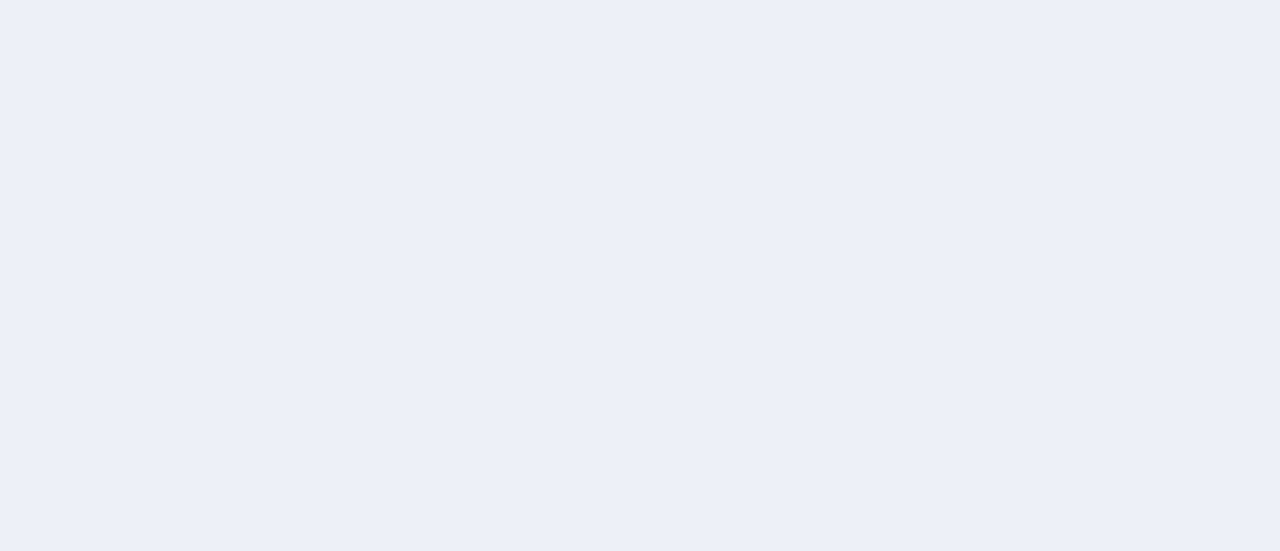 scroll, scrollTop: 0, scrollLeft: 0, axis: both 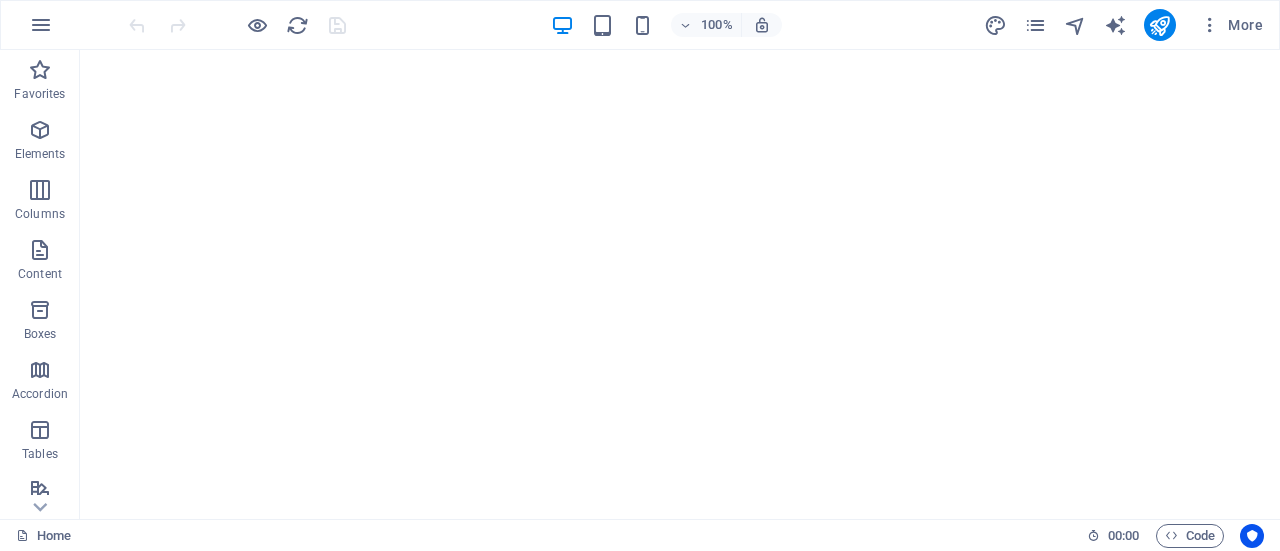click at bounding box center (680, 592) 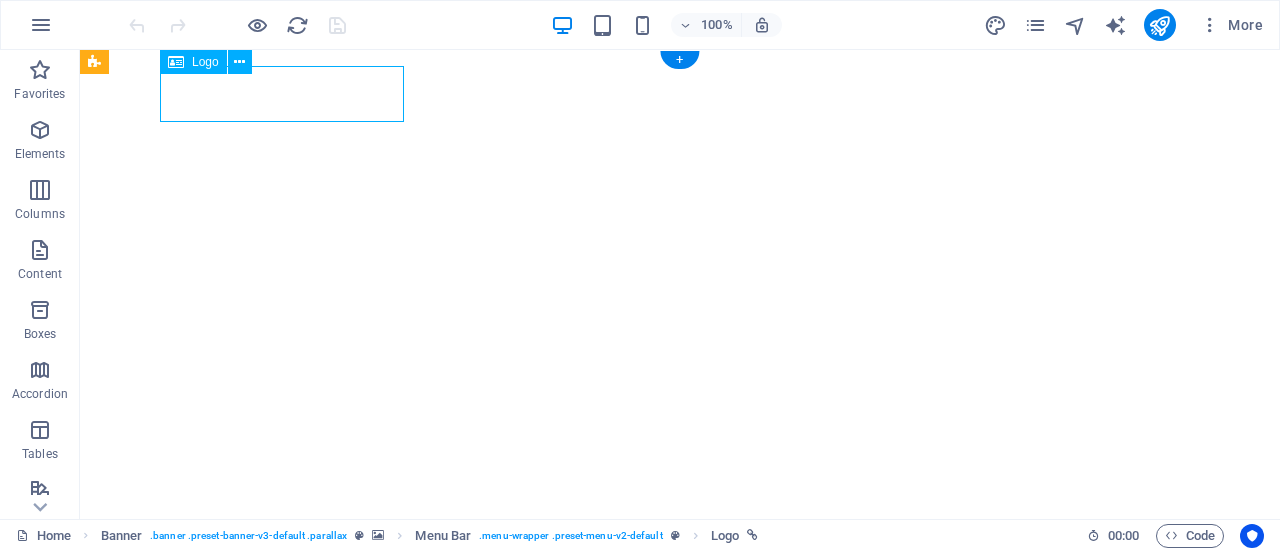 click at bounding box center [680, 592] 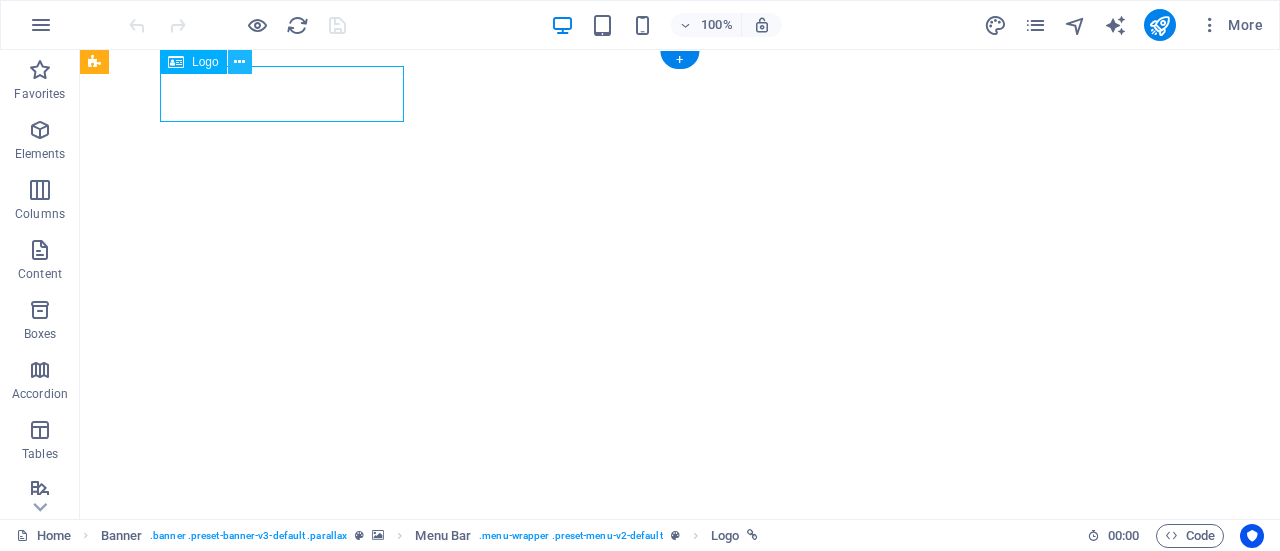click at bounding box center [239, 62] 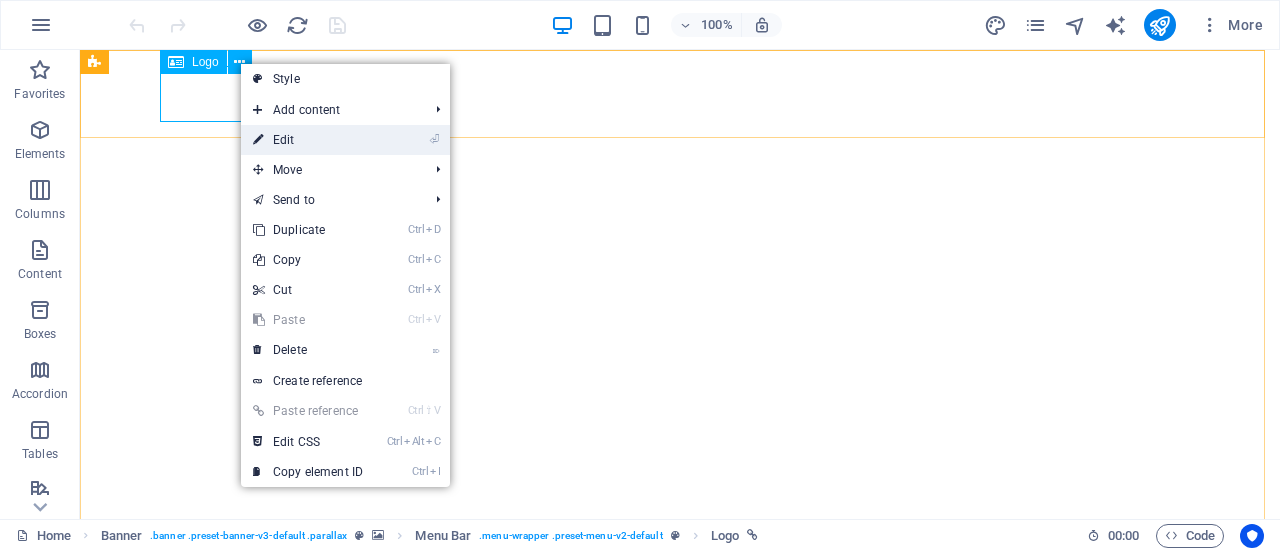 click on "⏎  Edit" at bounding box center (308, 140) 